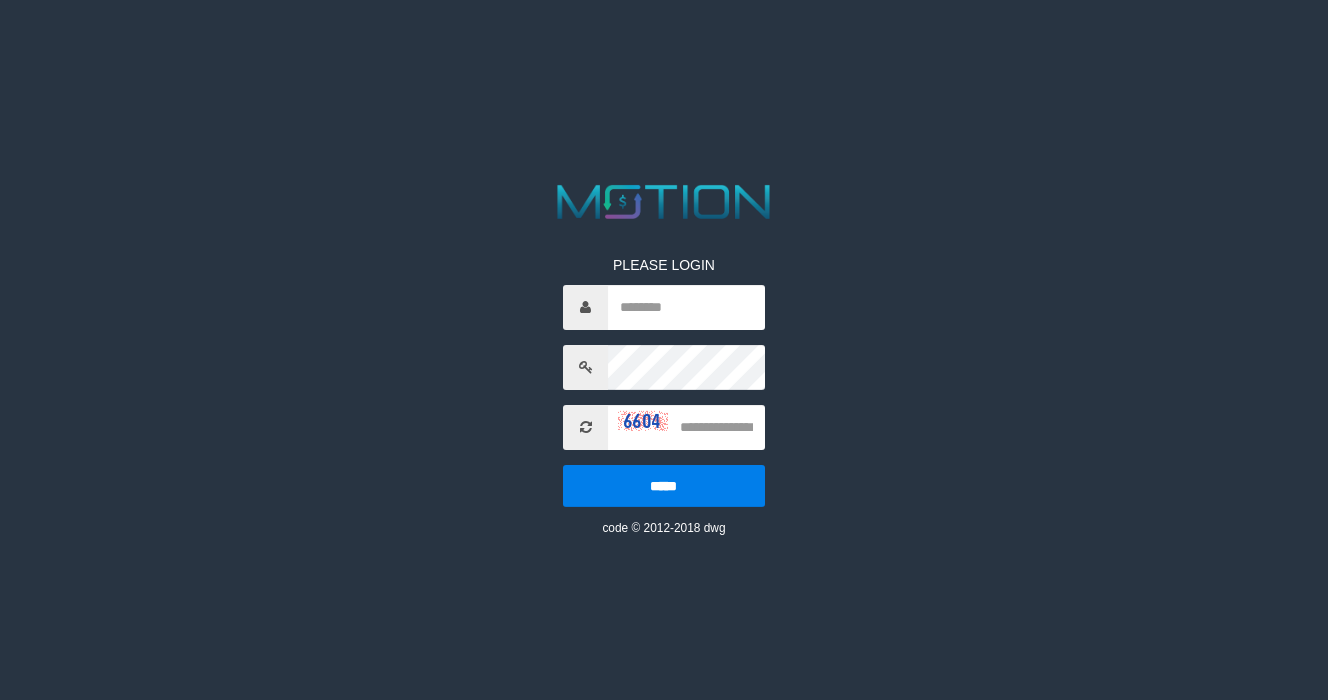 scroll, scrollTop: 0, scrollLeft: 0, axis: both 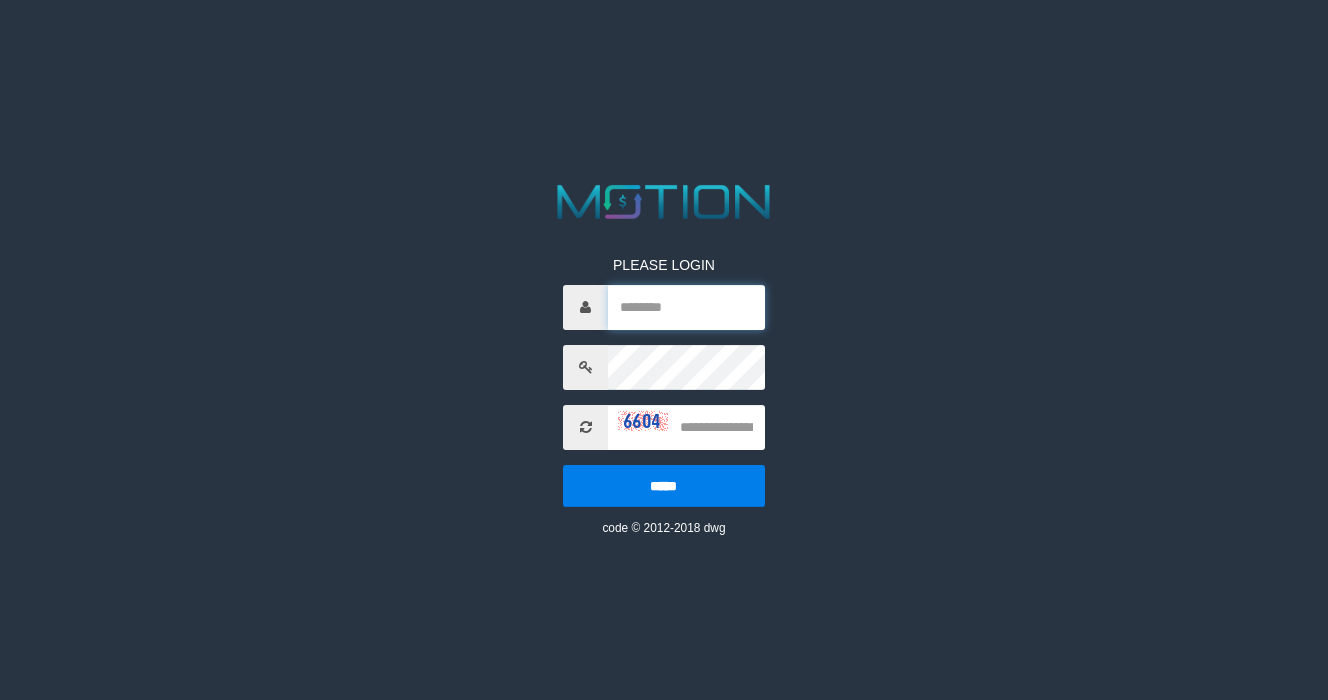 type on "*********" 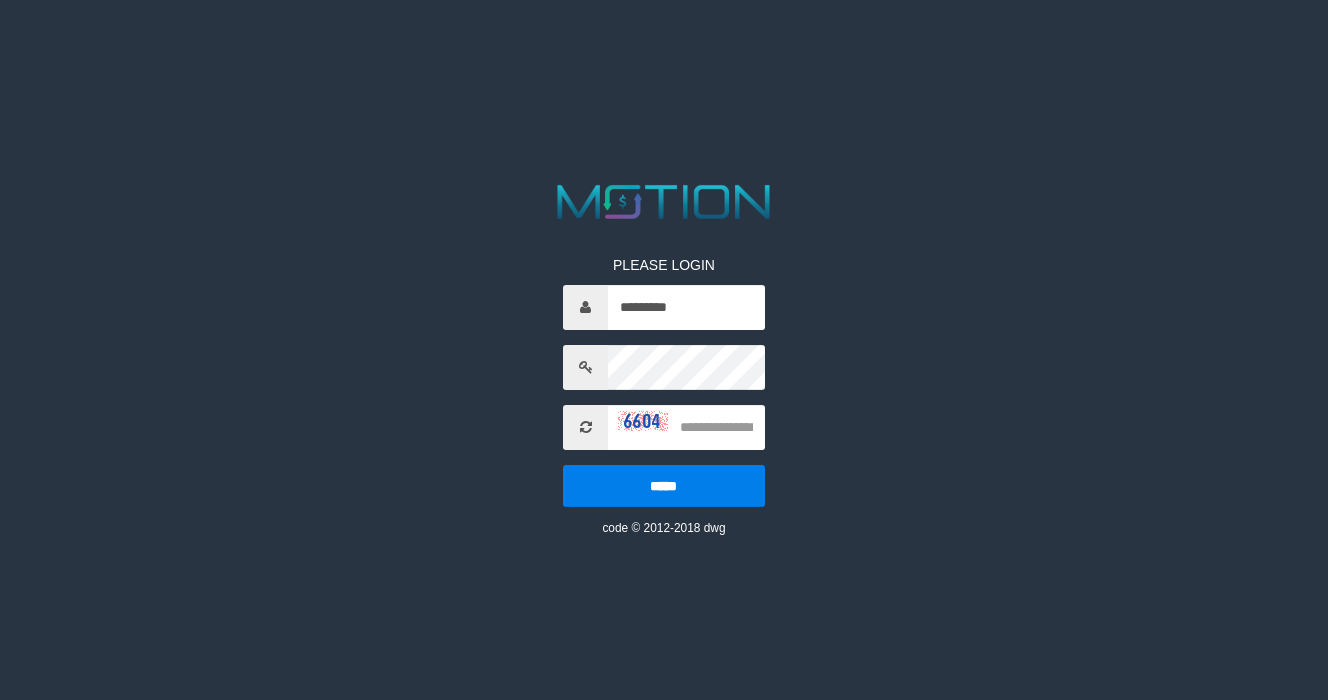 click on "PLEASE LOGIN
[PASSWORD]
[PASSWORD]
code © [YEAR]-[YEAR] dwg" at bounding box center (664, 25) 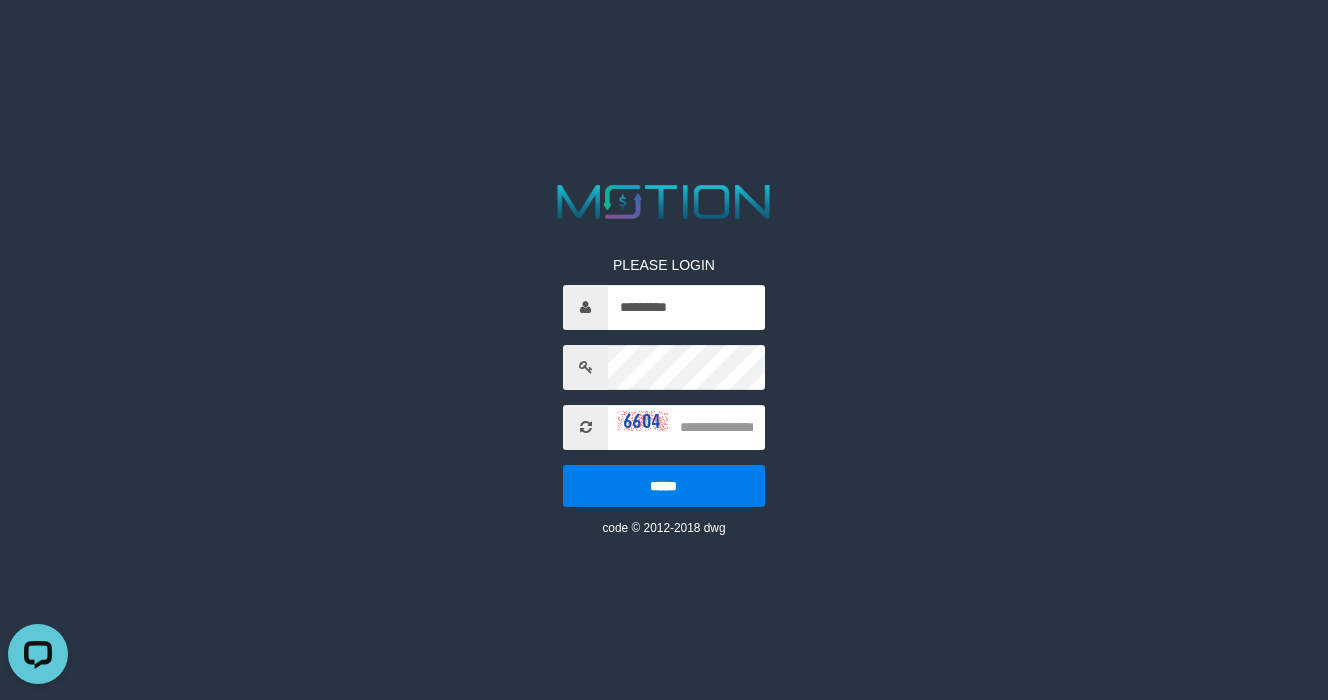 scroll, scrollTop: 0, scrollLeft: 0, axis: both 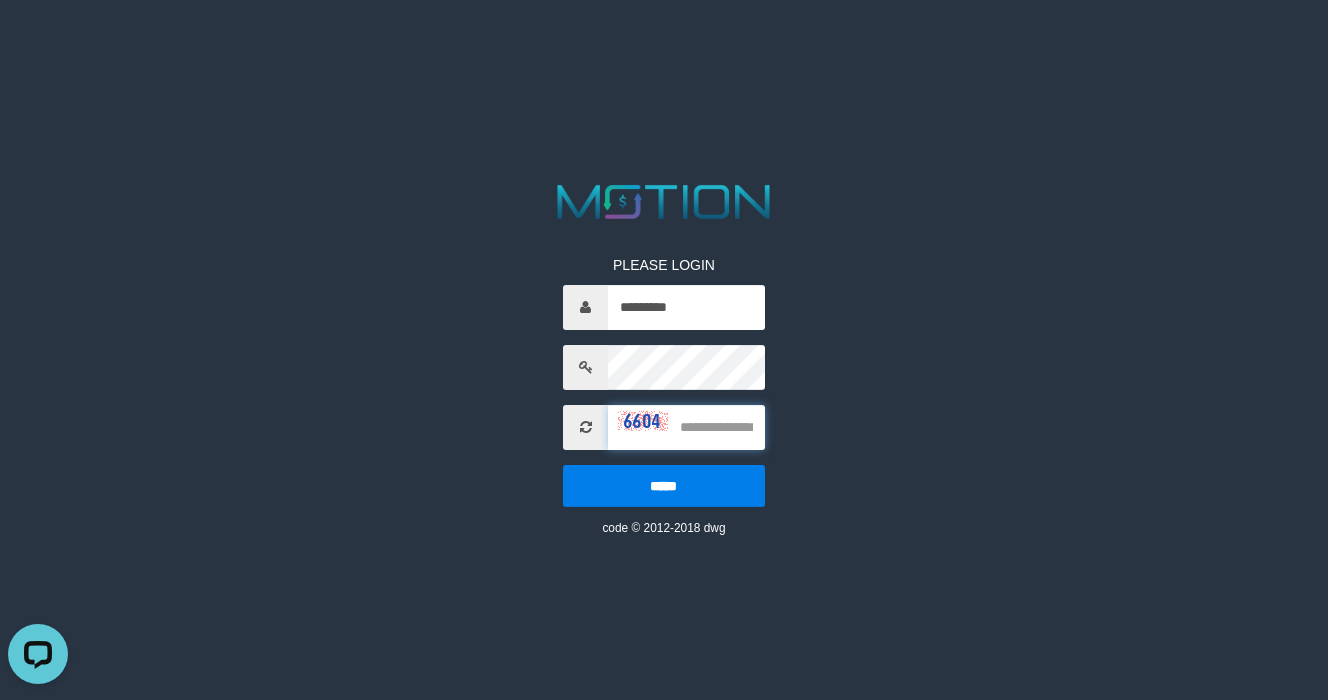 click at bounding box center (686, 427) 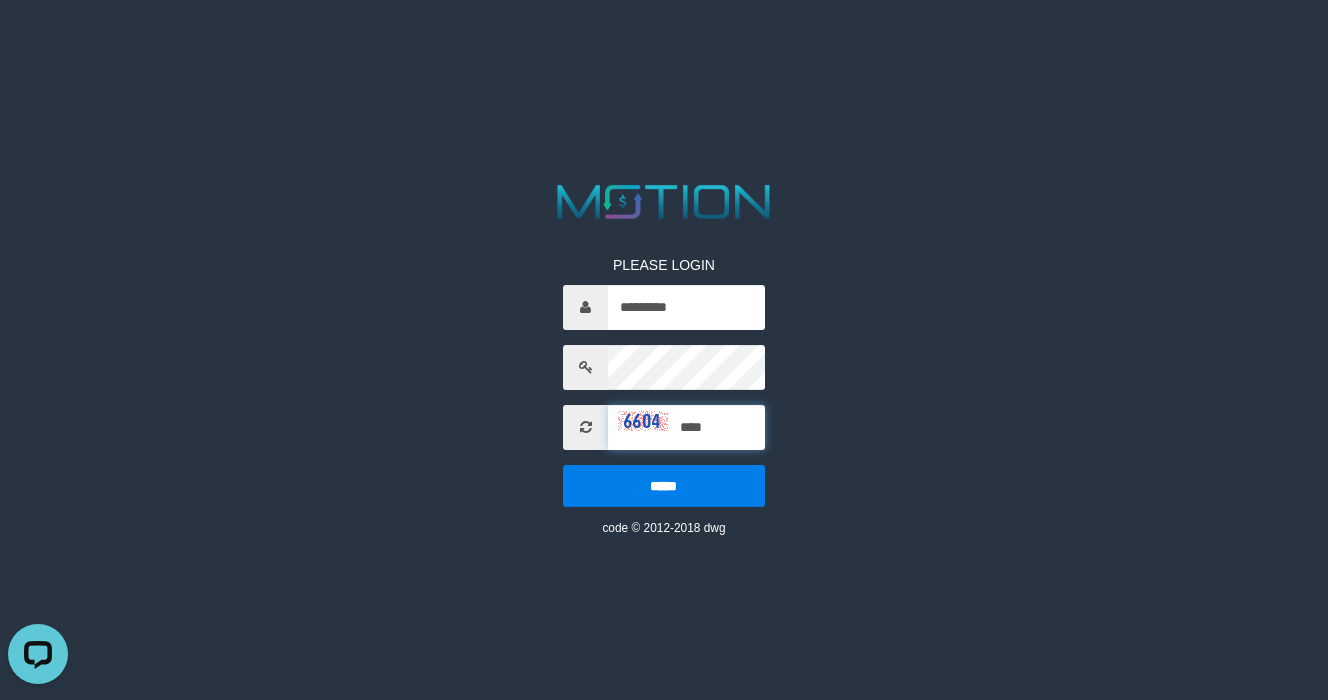 type on "****" 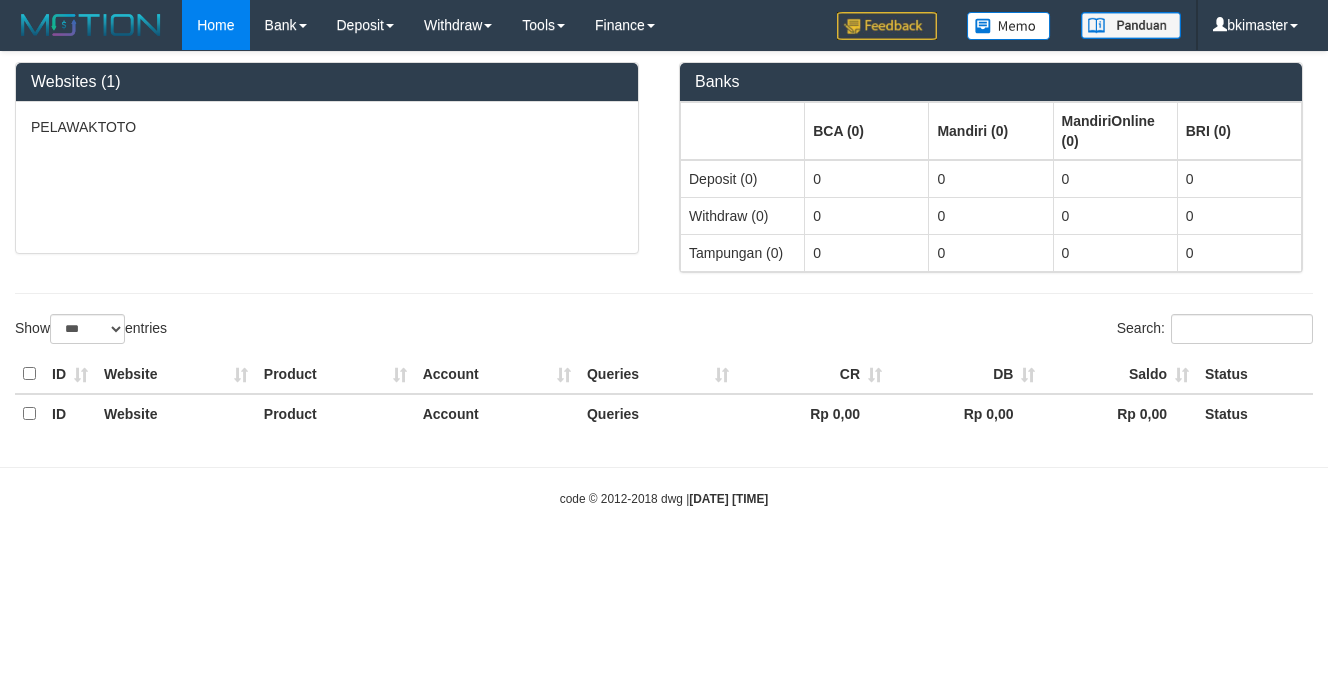 select on "***" 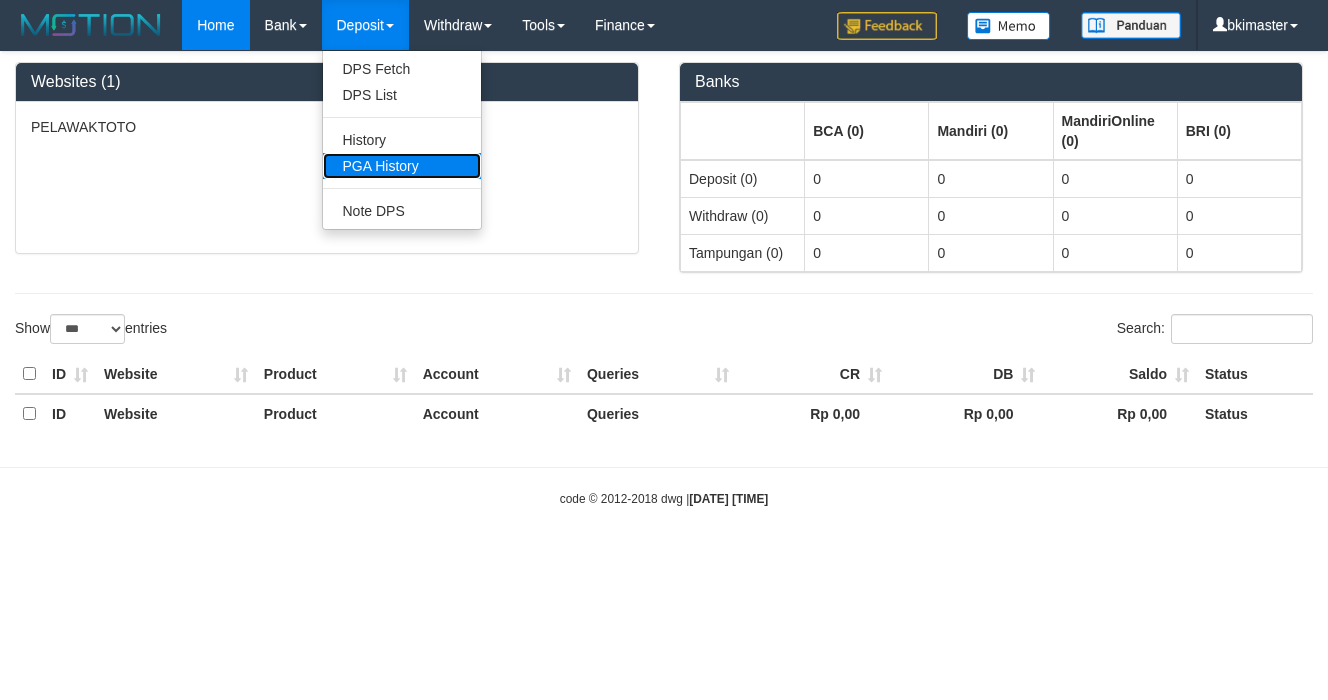 click on "PGA History" at bounding box center [402, 166] 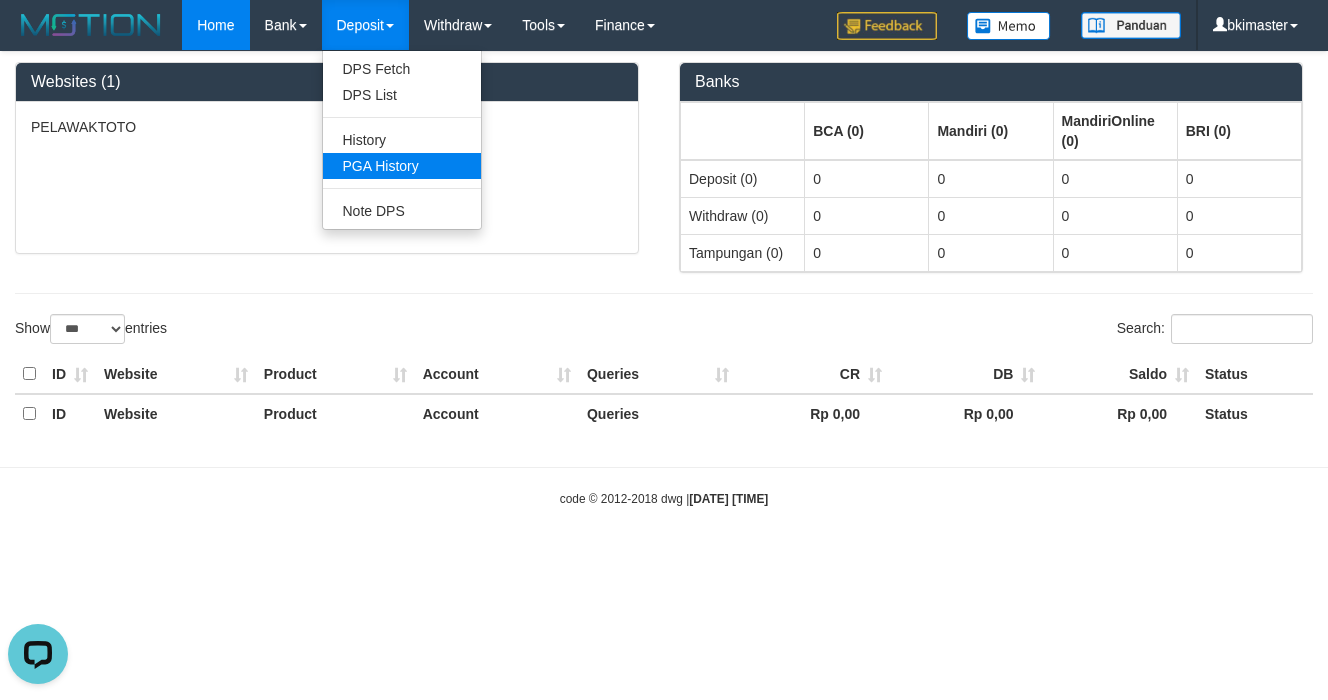 scroll, scrollTop: 0, scrollLeft: 0, axis: both 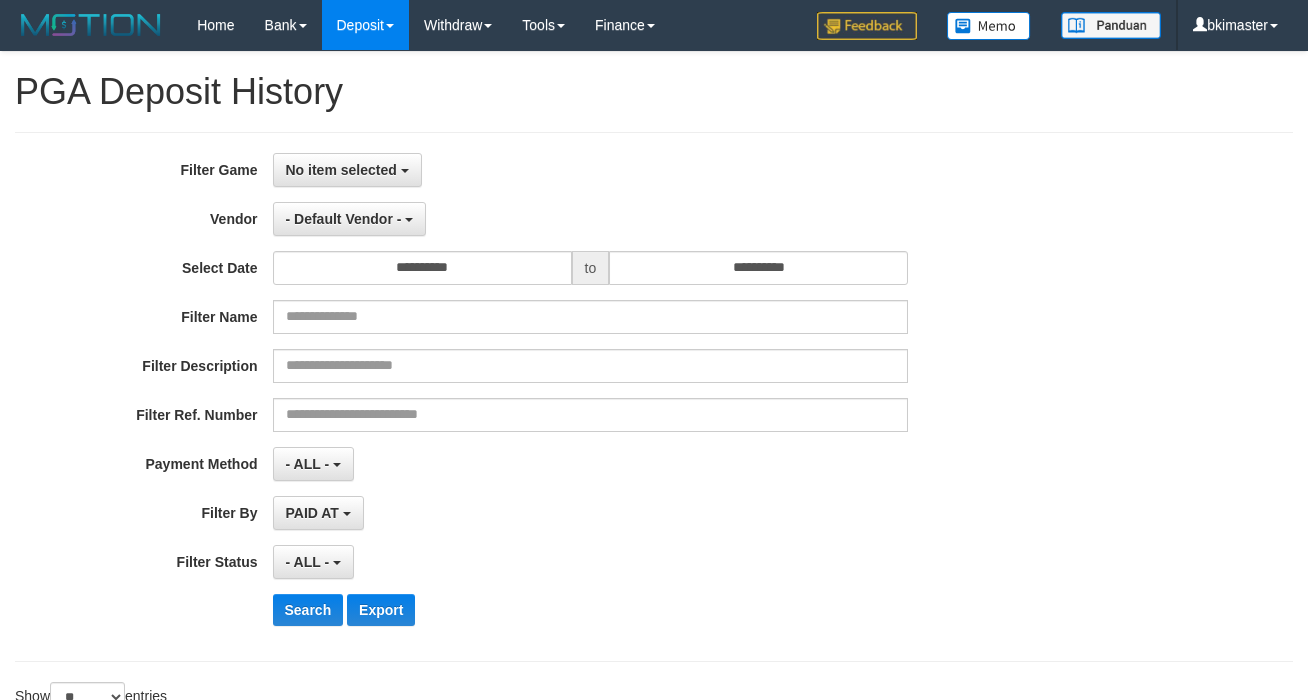 select 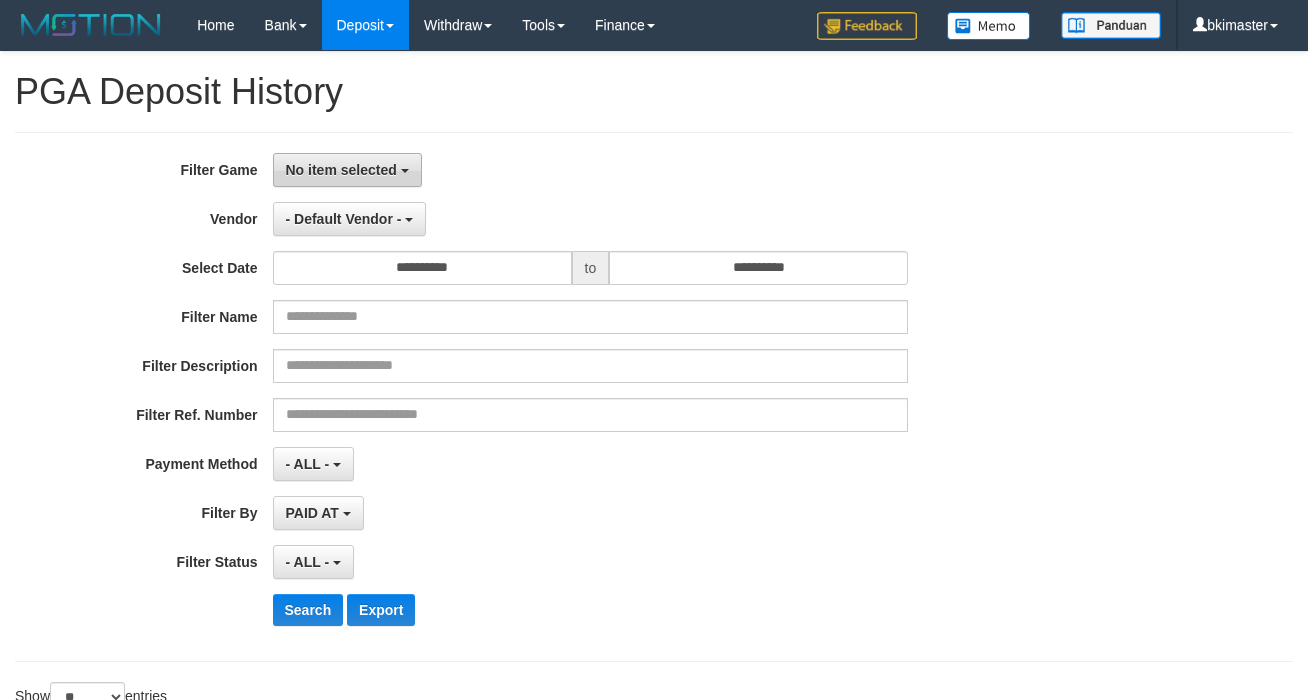 click on "No item selected" at bounding box center (347, 170) 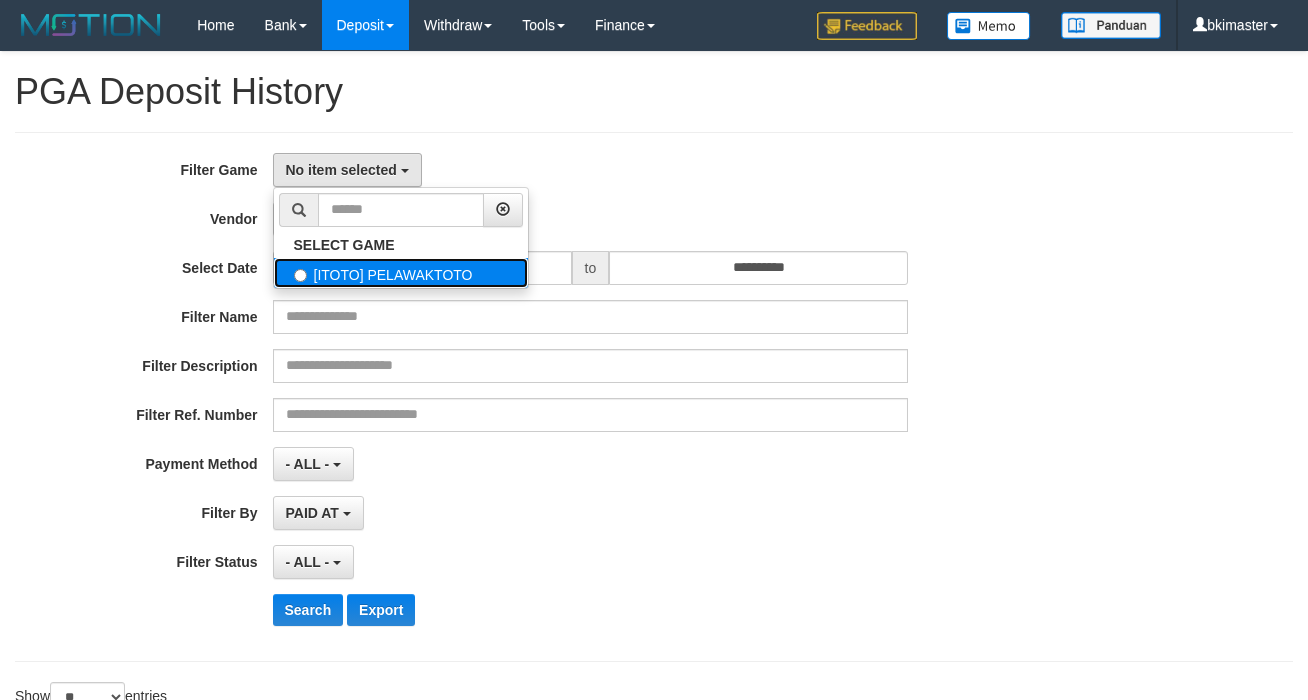 click on "[ITOTO] PELAWAKTOTO" at bounding box center [401, 273] 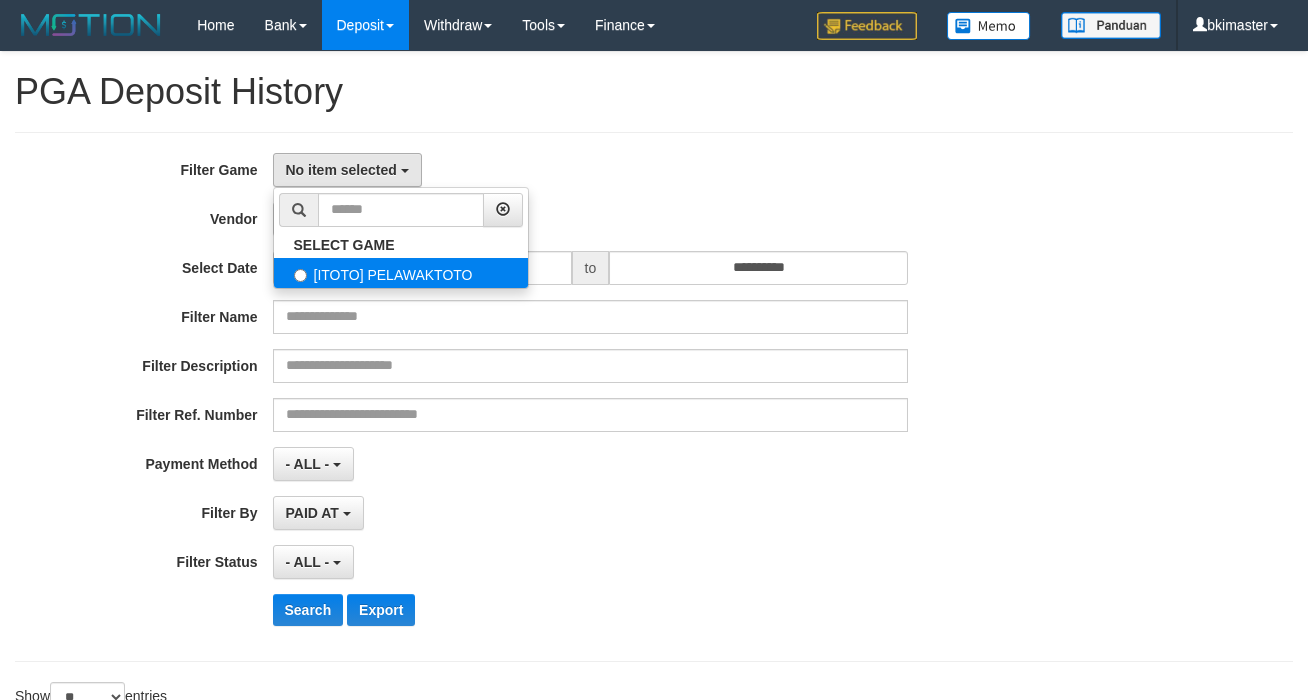 select on "****" 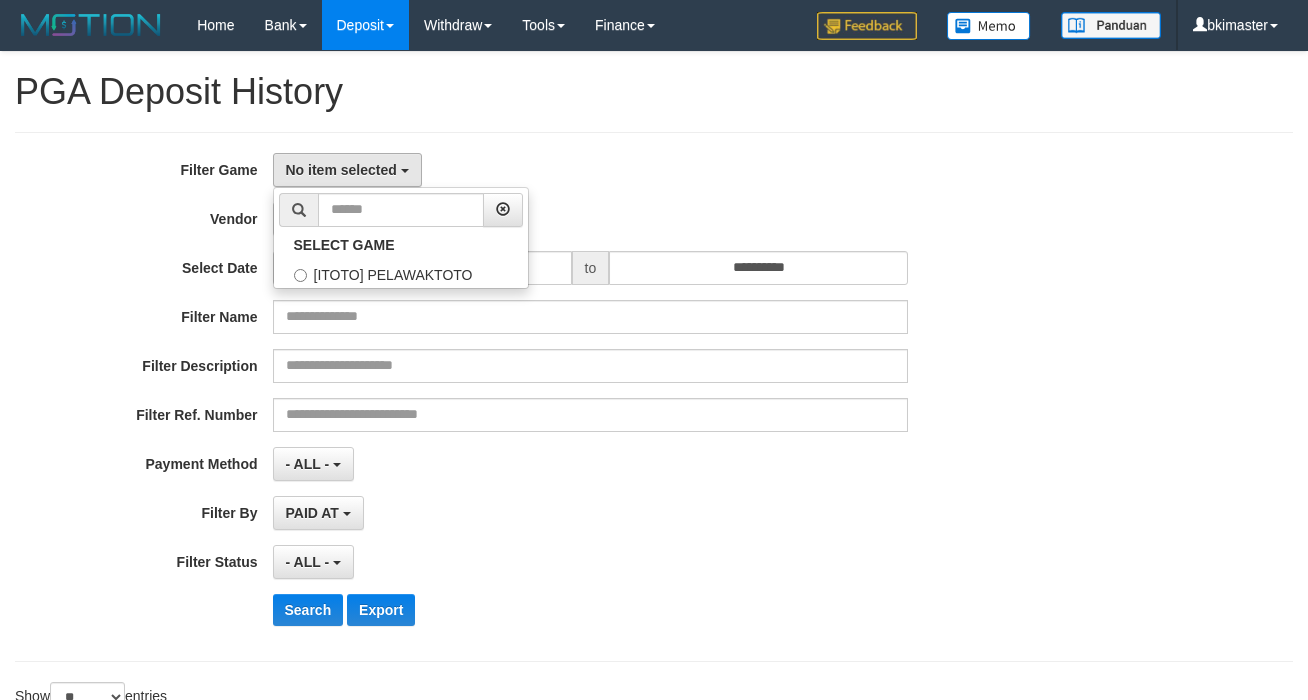 scroll, scrollTop: 17, scrollLeft: 0, axis: vertical 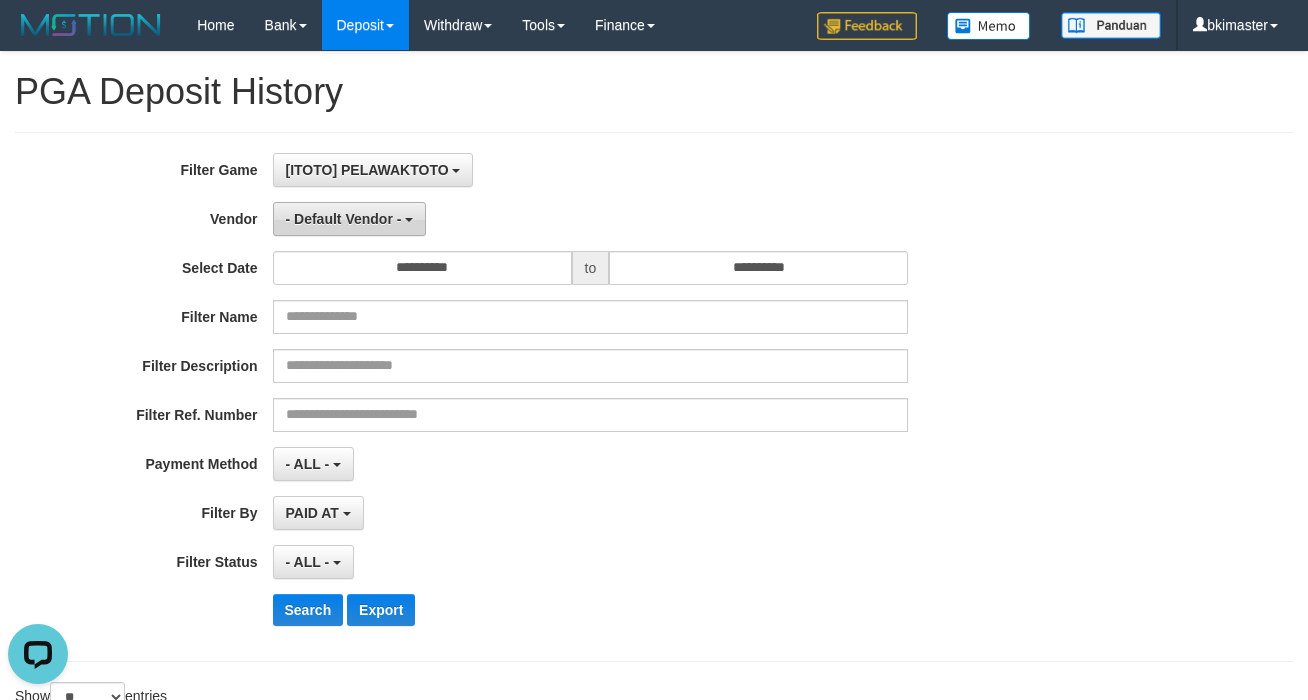 click on "- Default Vendor -" at bounding box center (350, 219) 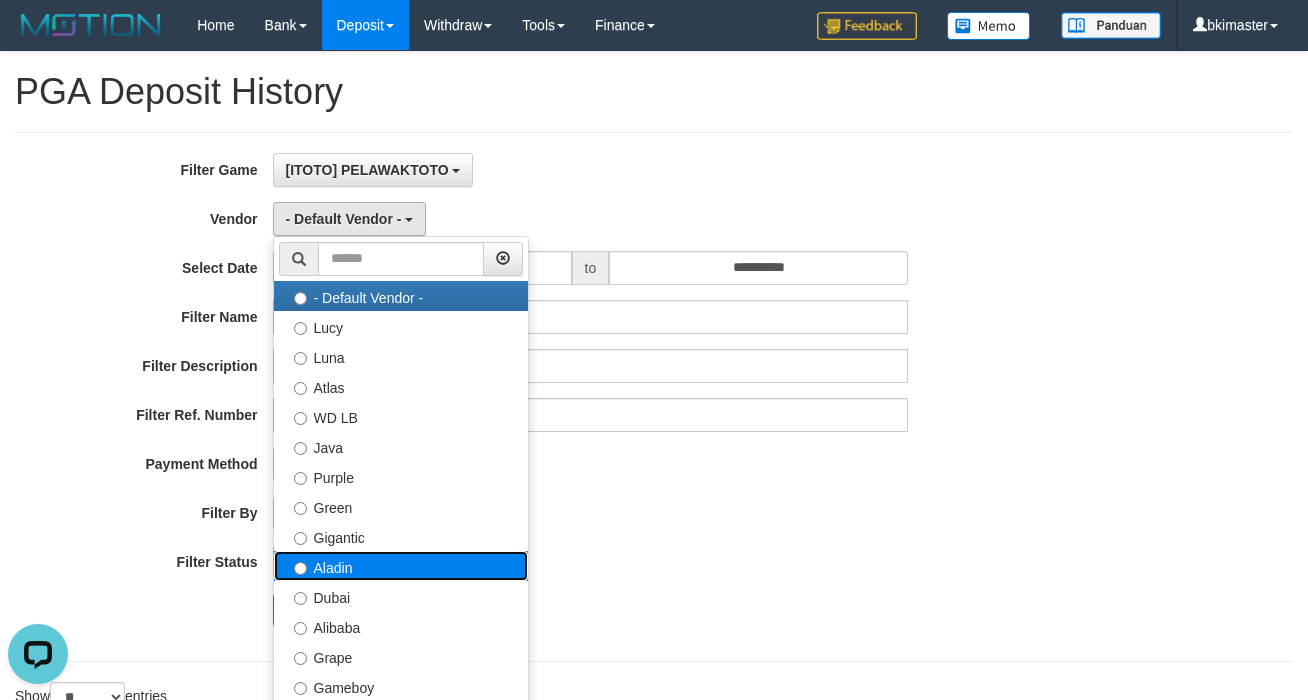 click on "Aladin" at bounding box center [401, 566] 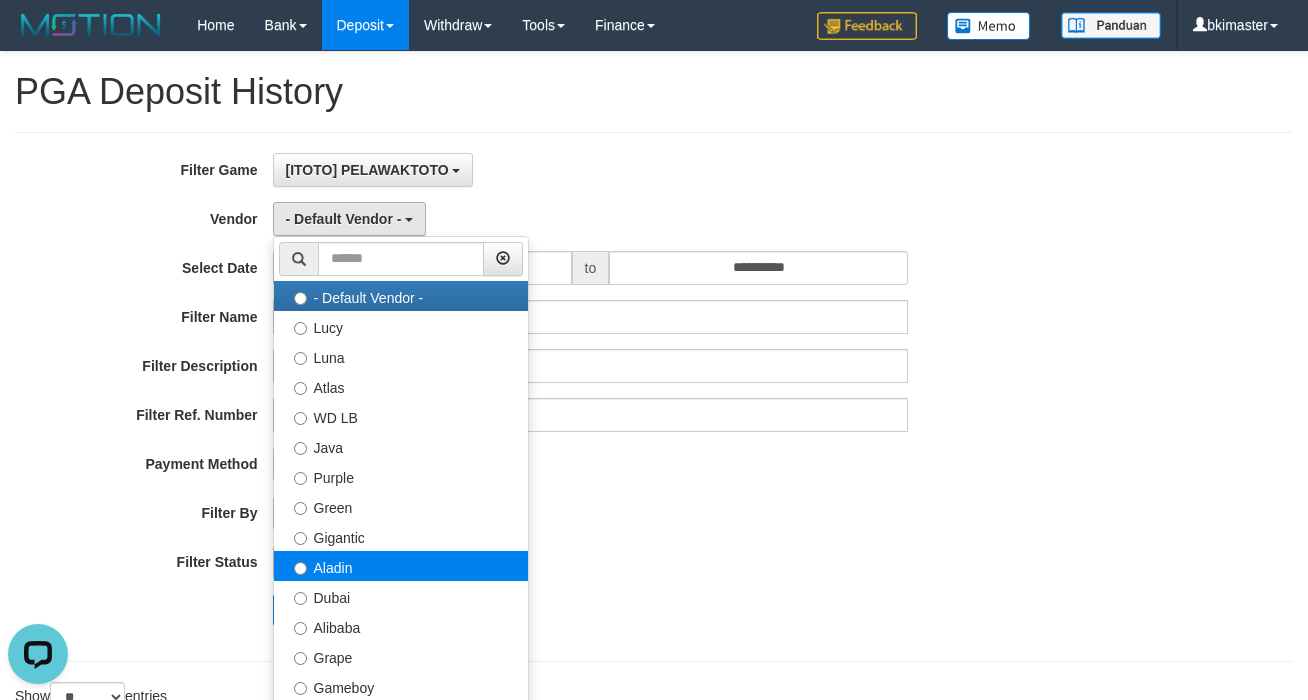 select on "**********" 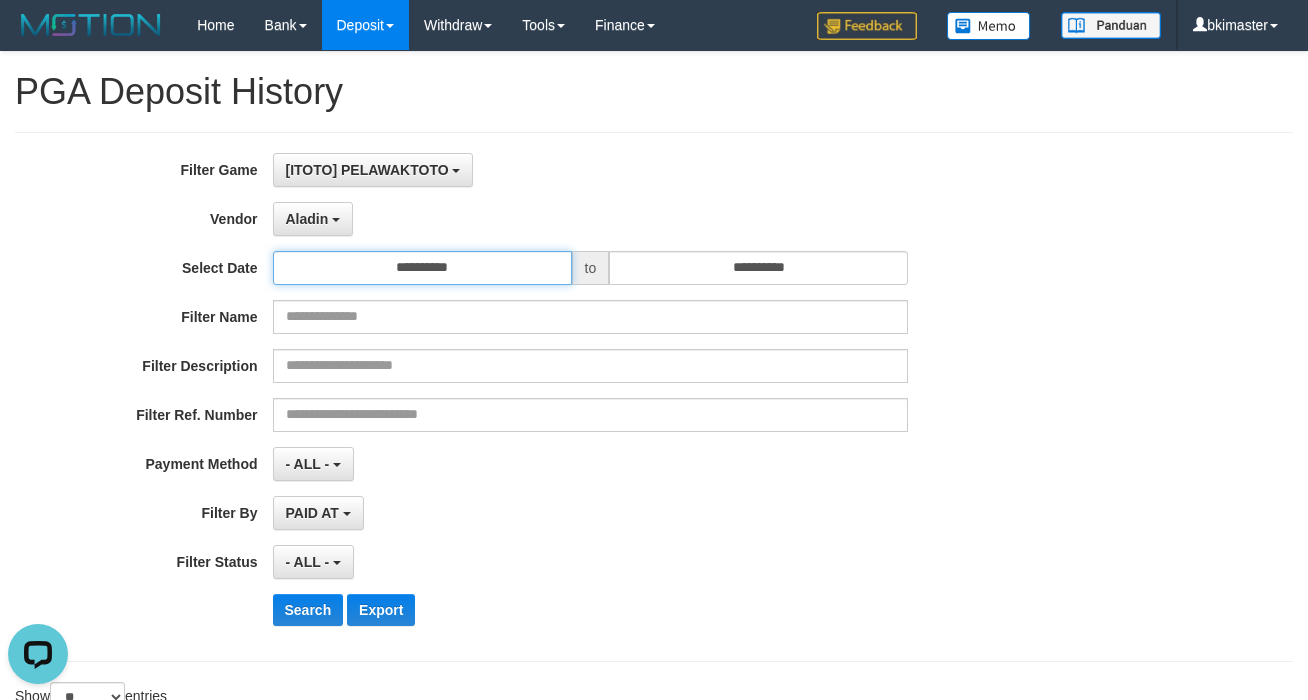 click on "**********" at bounding box center (422, 268) 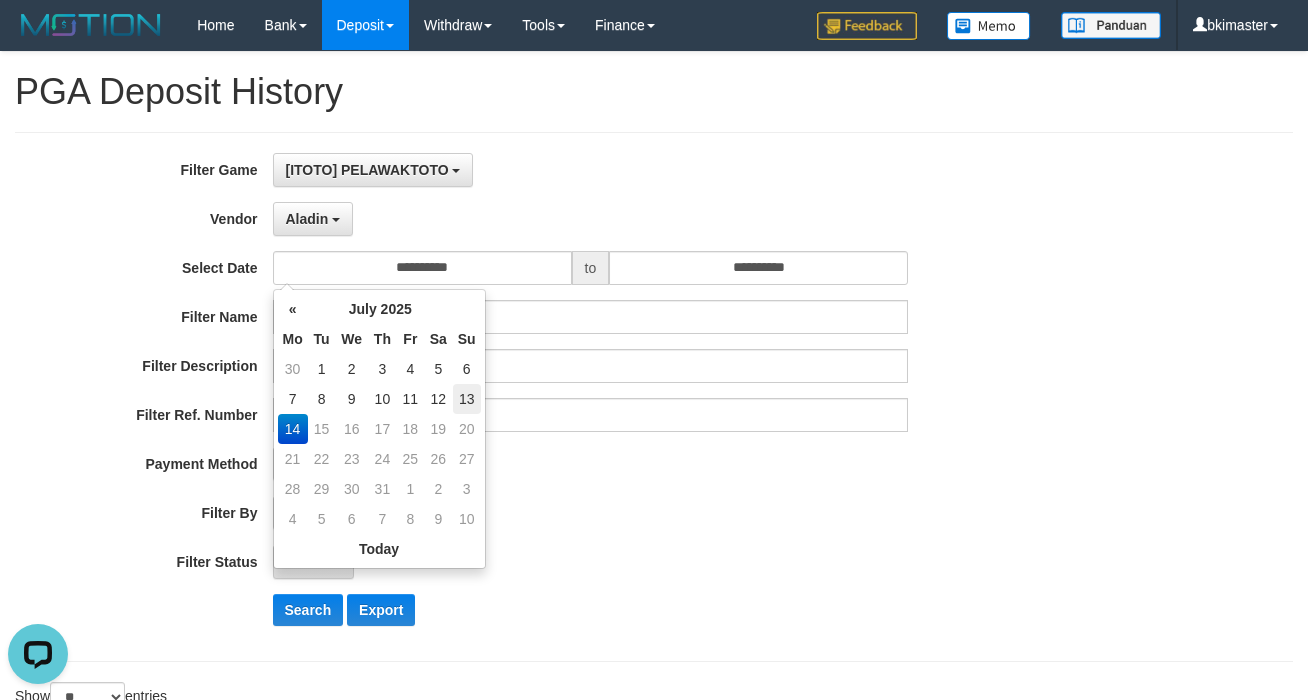 click on "13" at bounding box center (467, 399) 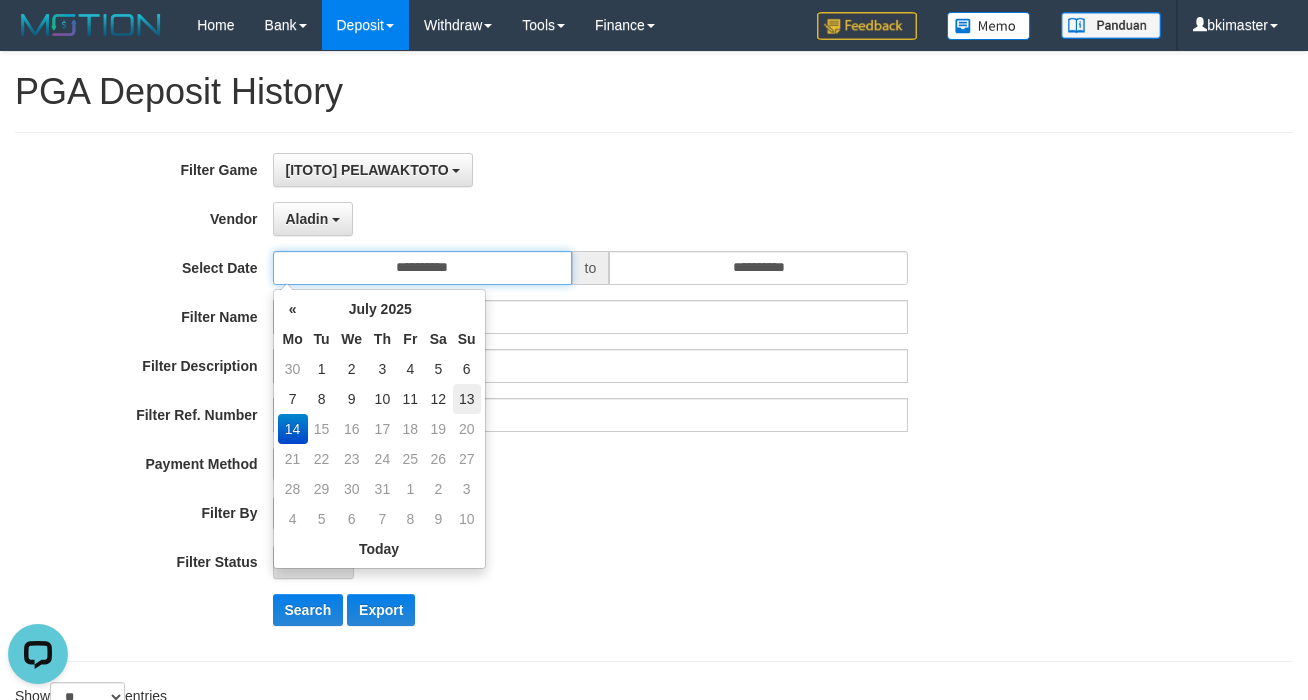 type on "**********" 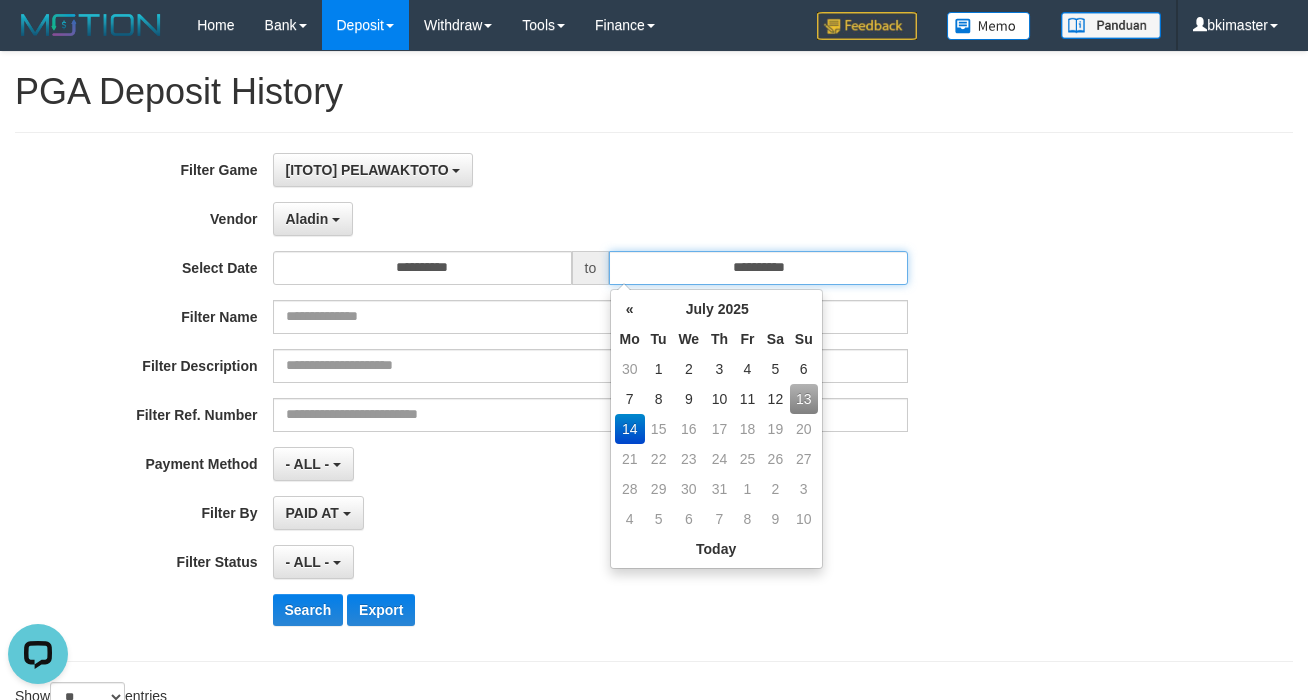 paste 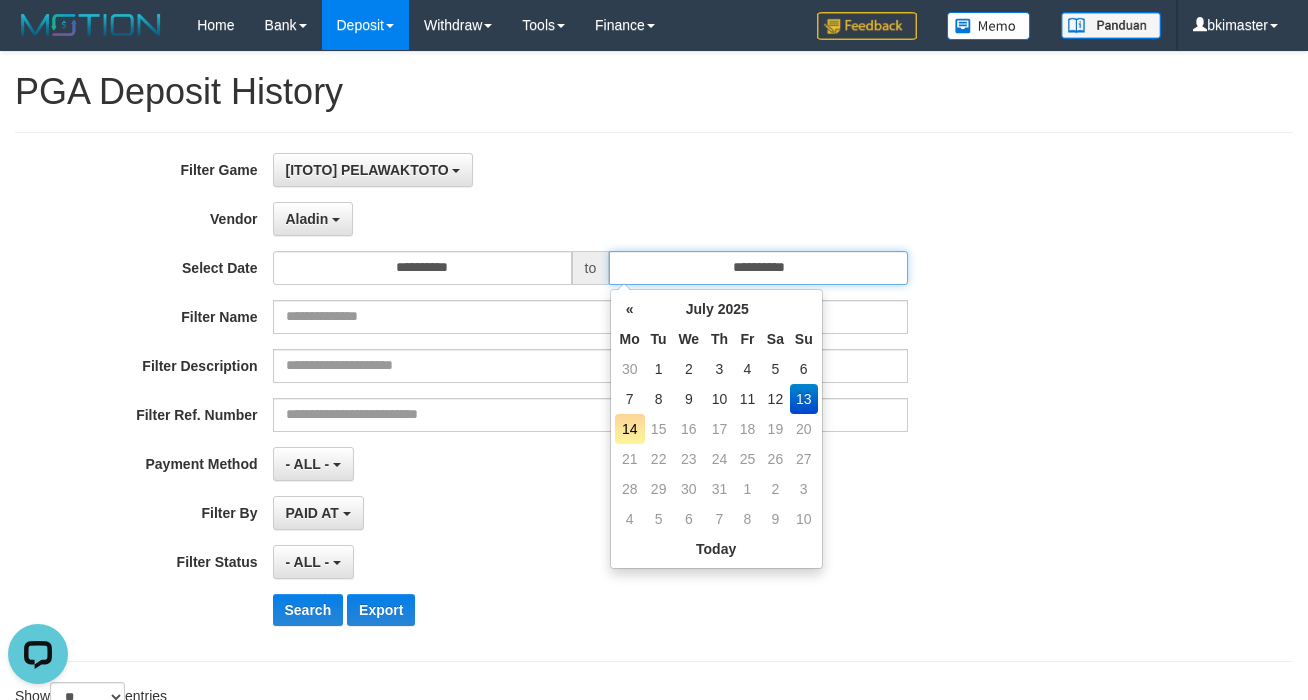 type on "**********" 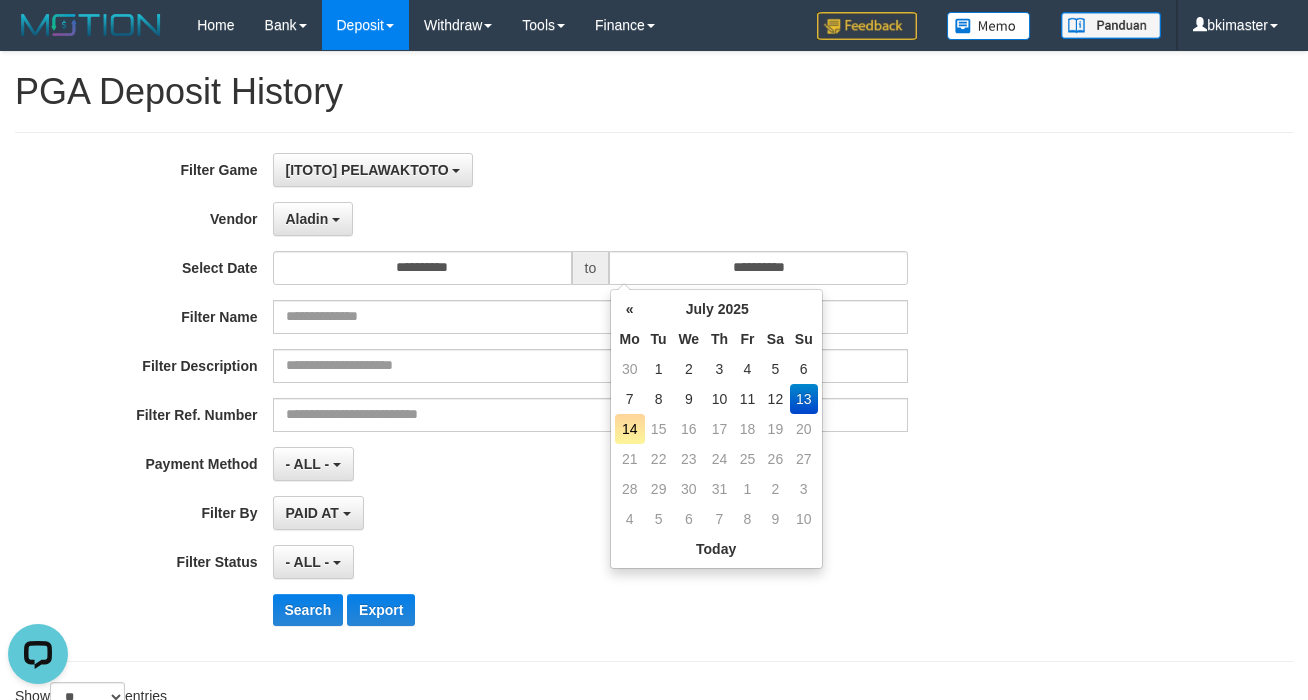 click on "**********" at bounding box center [545, 397] 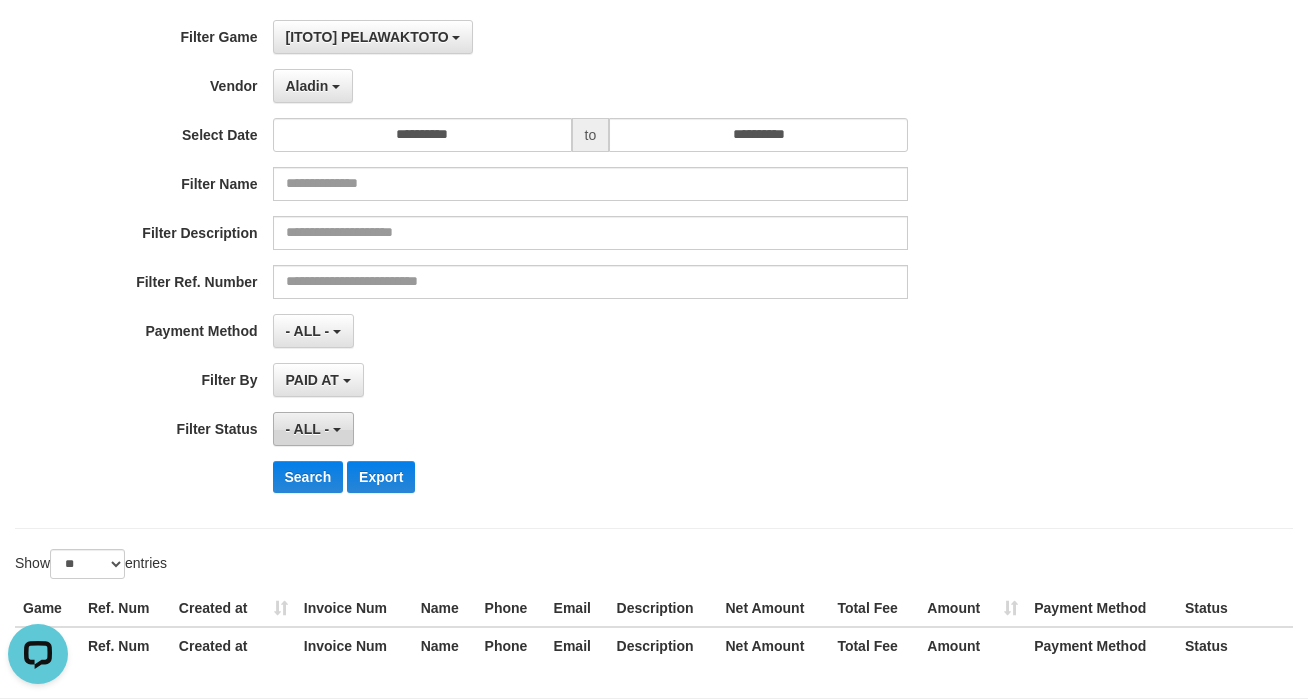 click on "- ALL -" at bounding box center [313, 429] 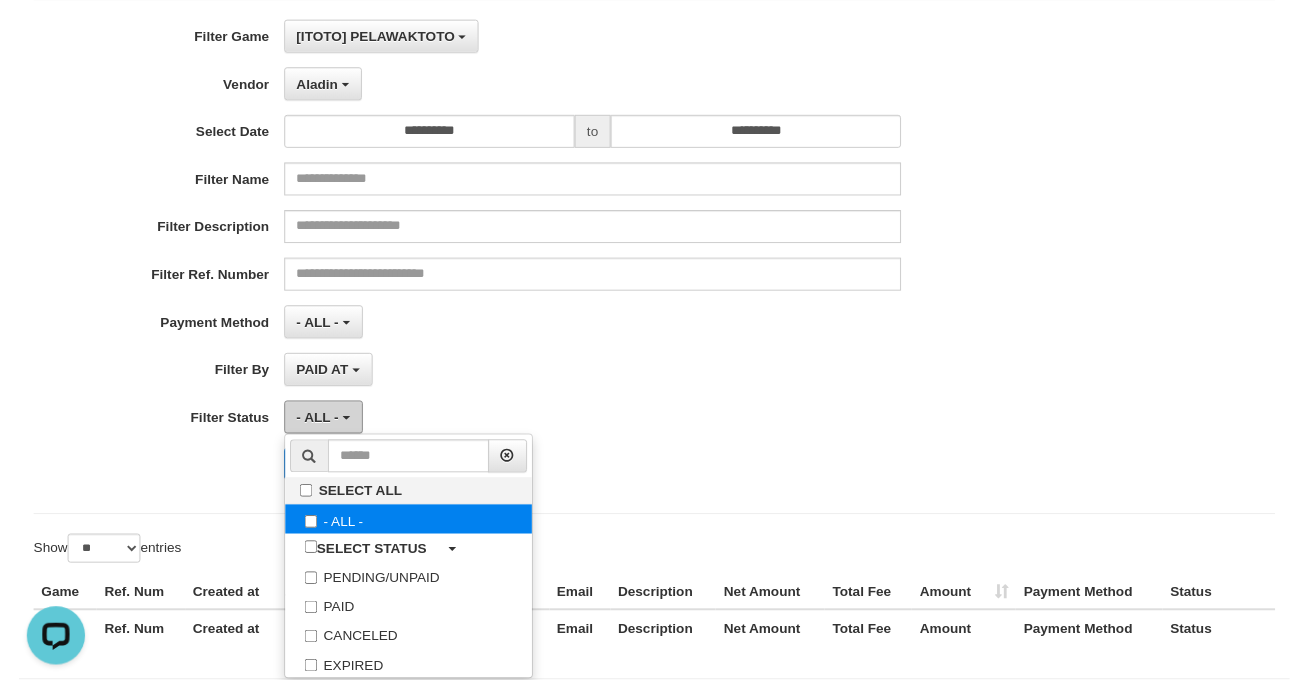 scroll, scrollTop: 225, scrollLeft: 0, axis: vertical 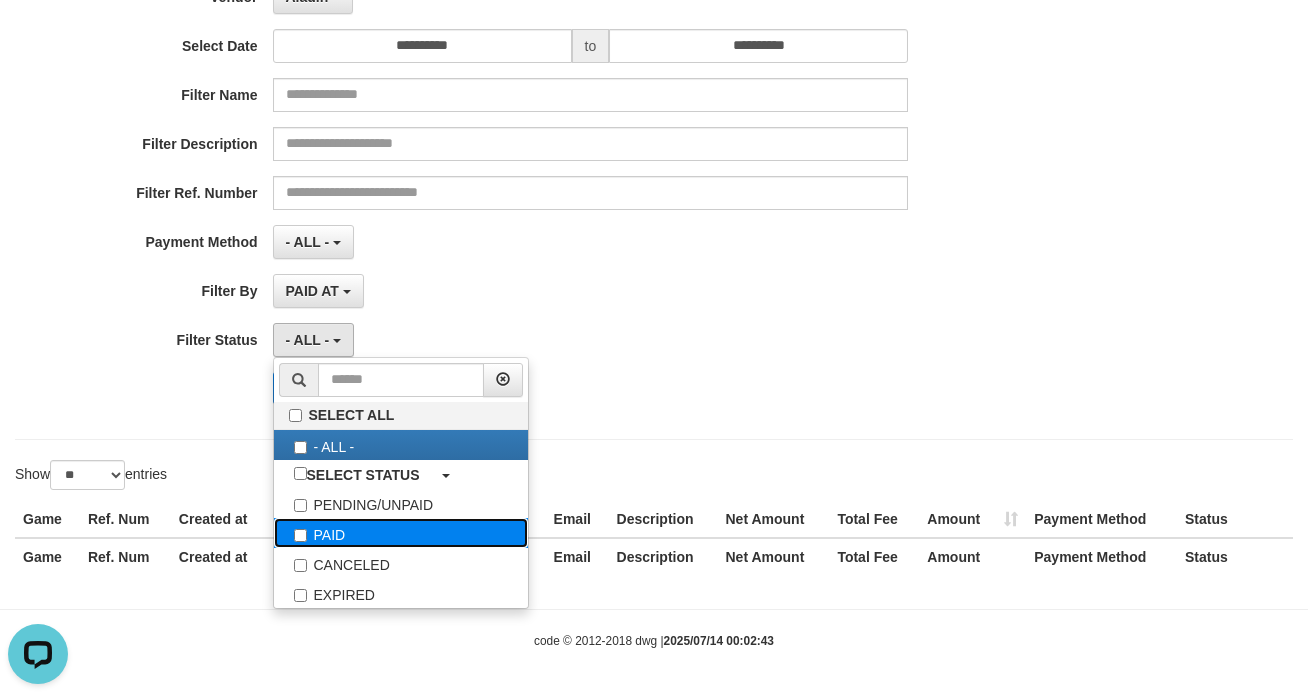click on "PAID" at bounding box center (401, 533) 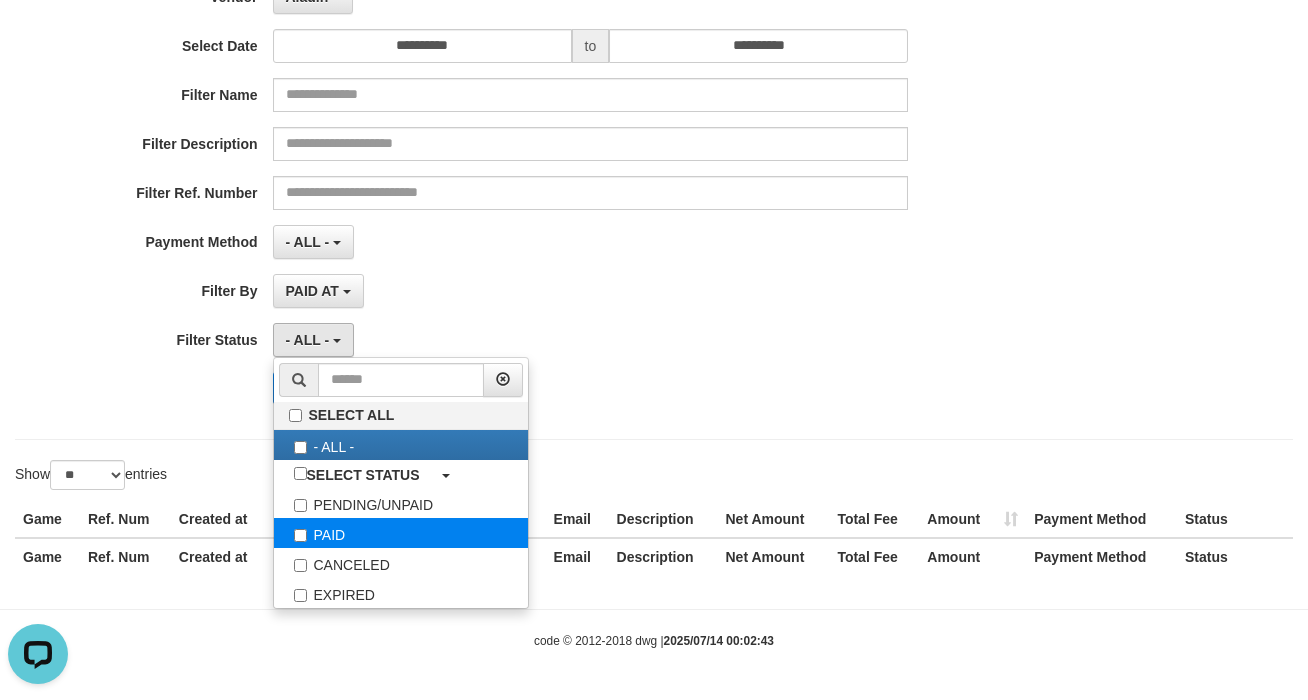 select on "*" 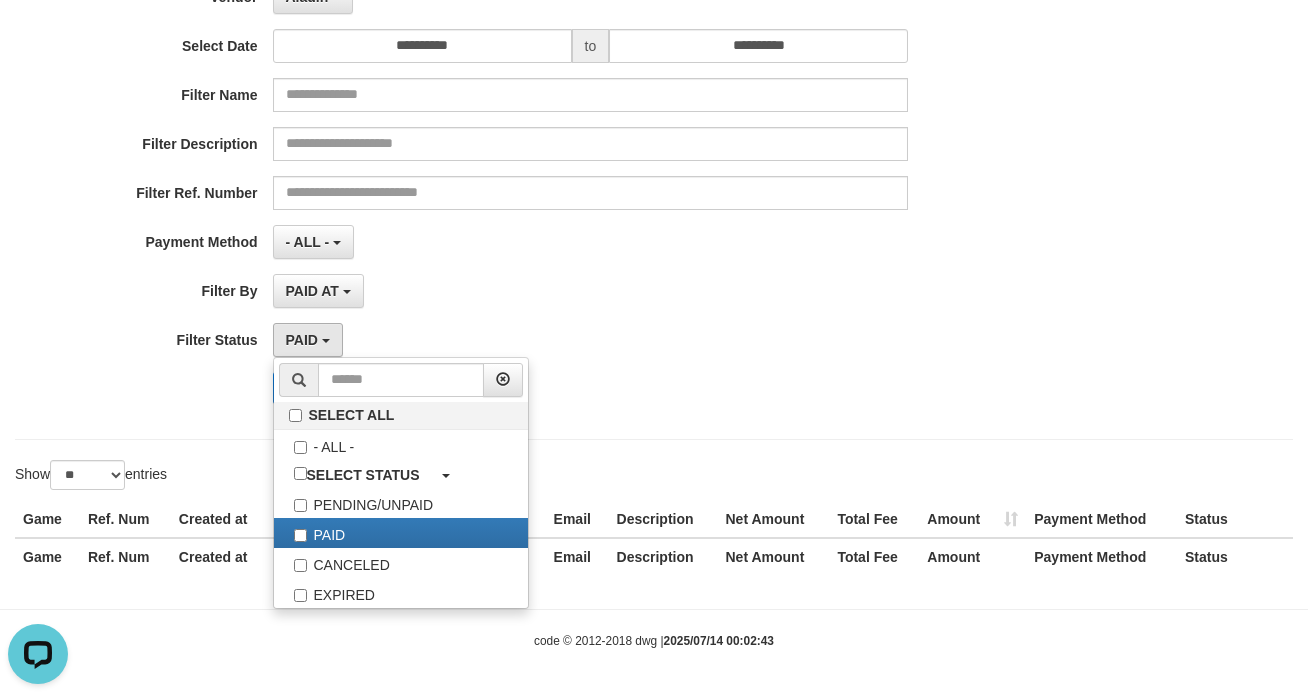 click on "PAID								    SELECT ALL  - ALL -  SELECT STATUS
PENDING/UNPAID
PAID
CANCELED
EXPIRED" at bounding box center [591, 340] 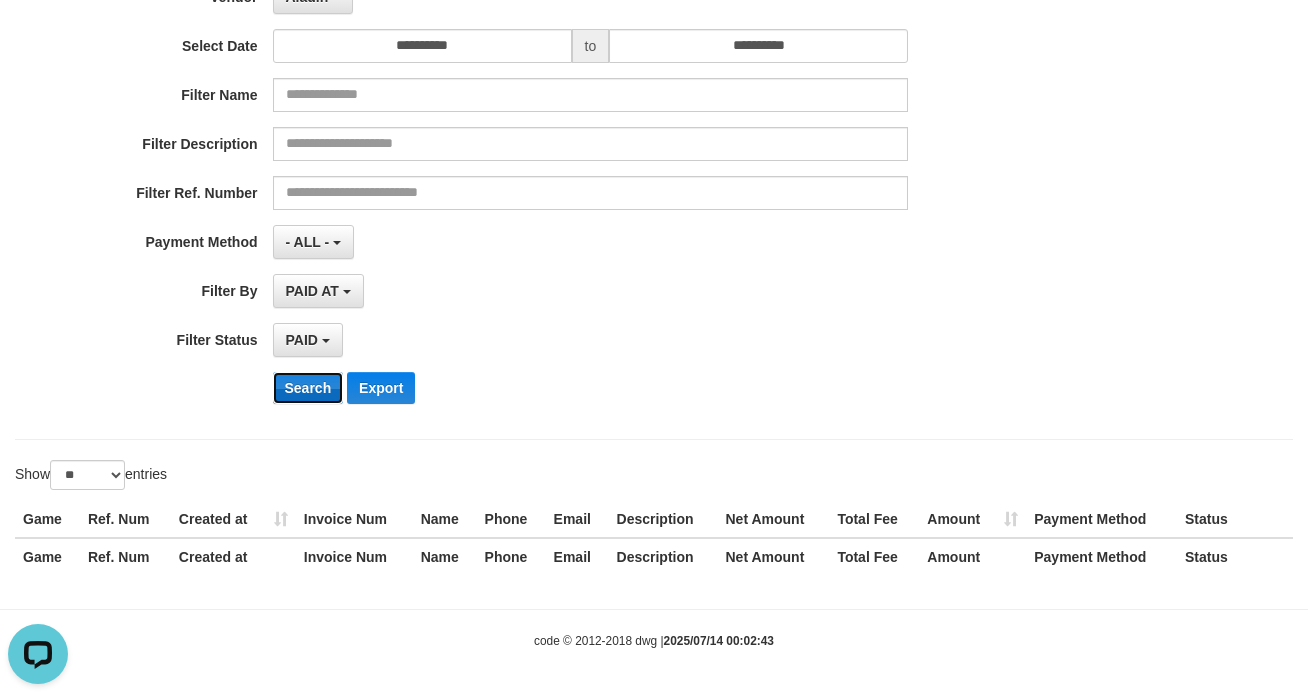 click on "Search" at bounding box center [308, 388] 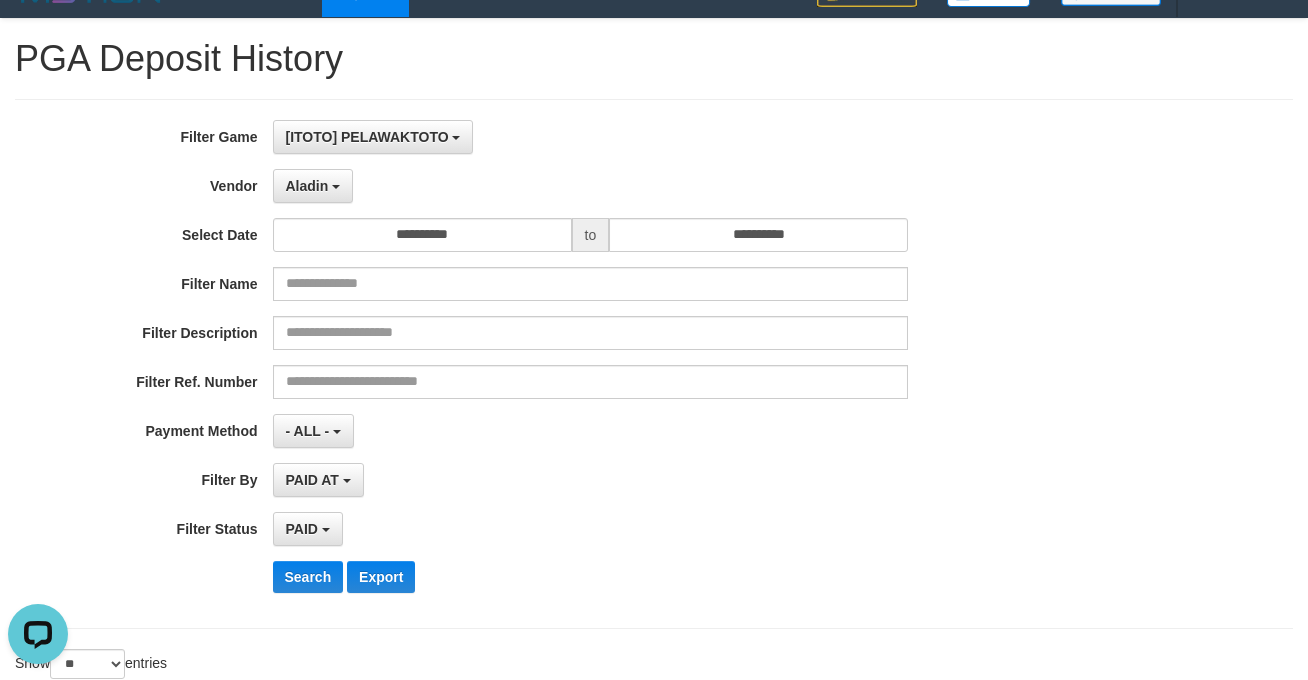 scroll, scrollTop: 0, scrollLeft: 0, axis: both 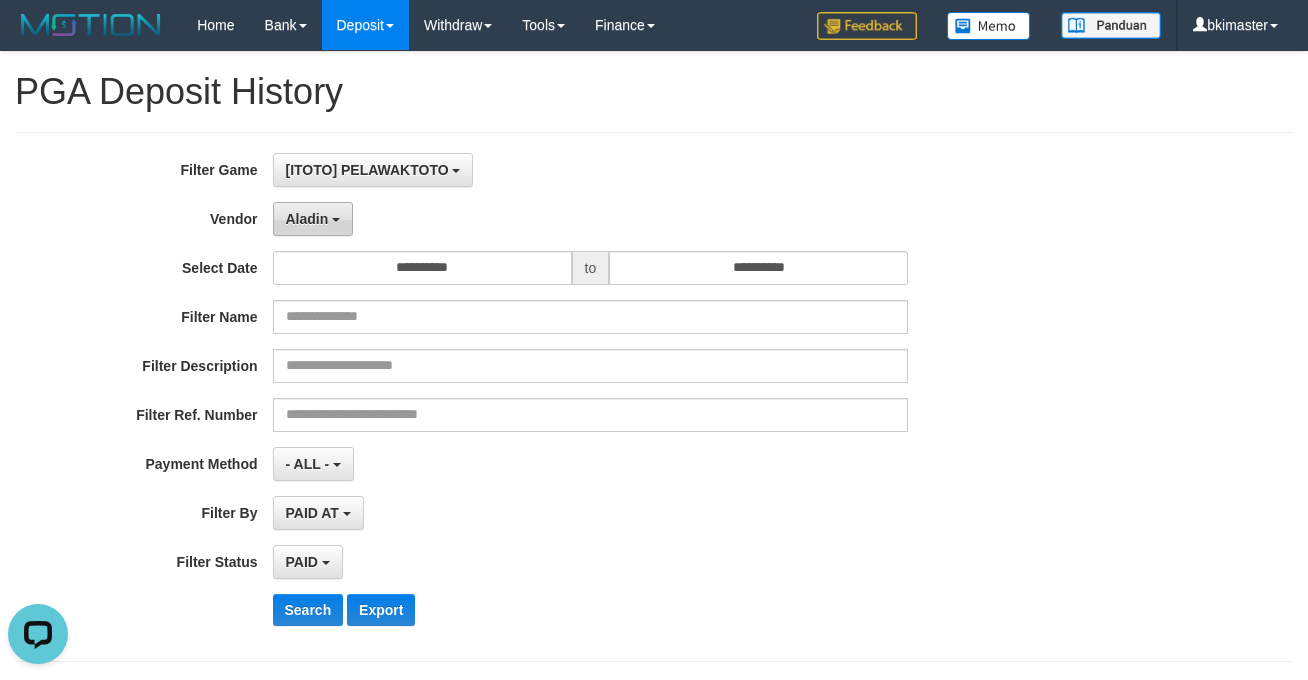 click on "Aladin" at bounding box center [307, 219] 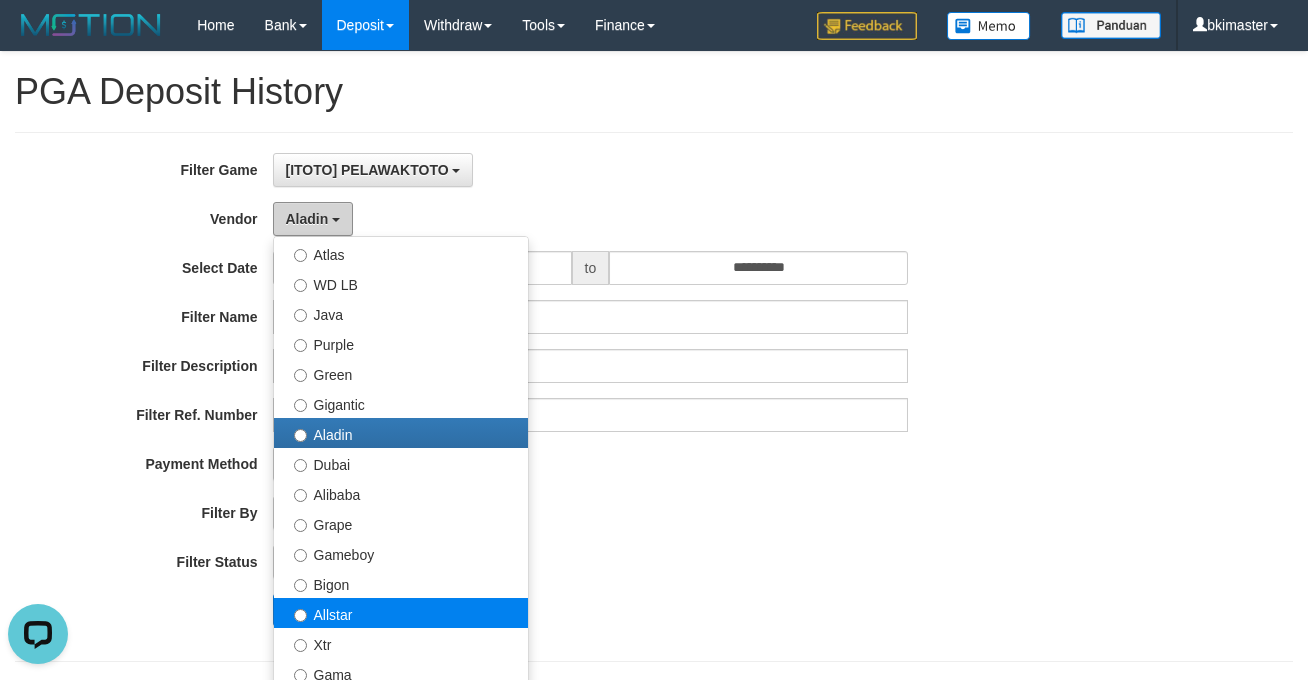 scroll, scrollTop: 266, scrollLeft: 0, axis: vertical 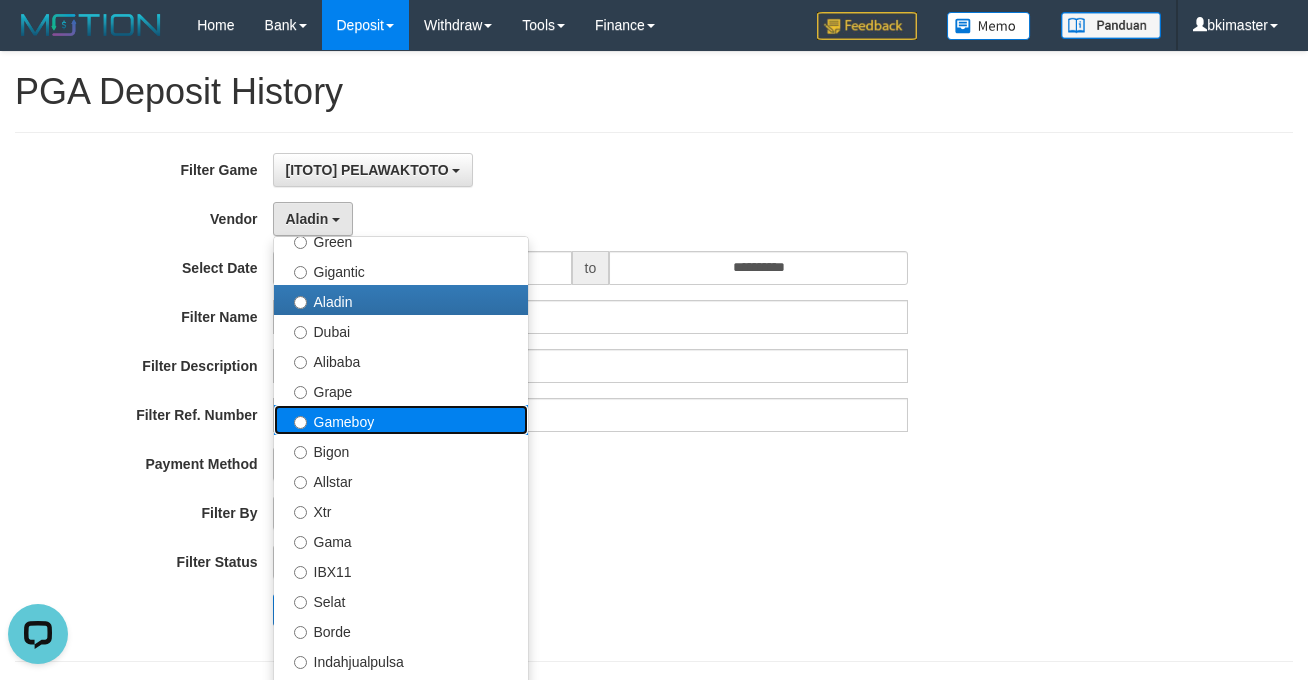click on "Gameboy" at bounding box center (401, 420) 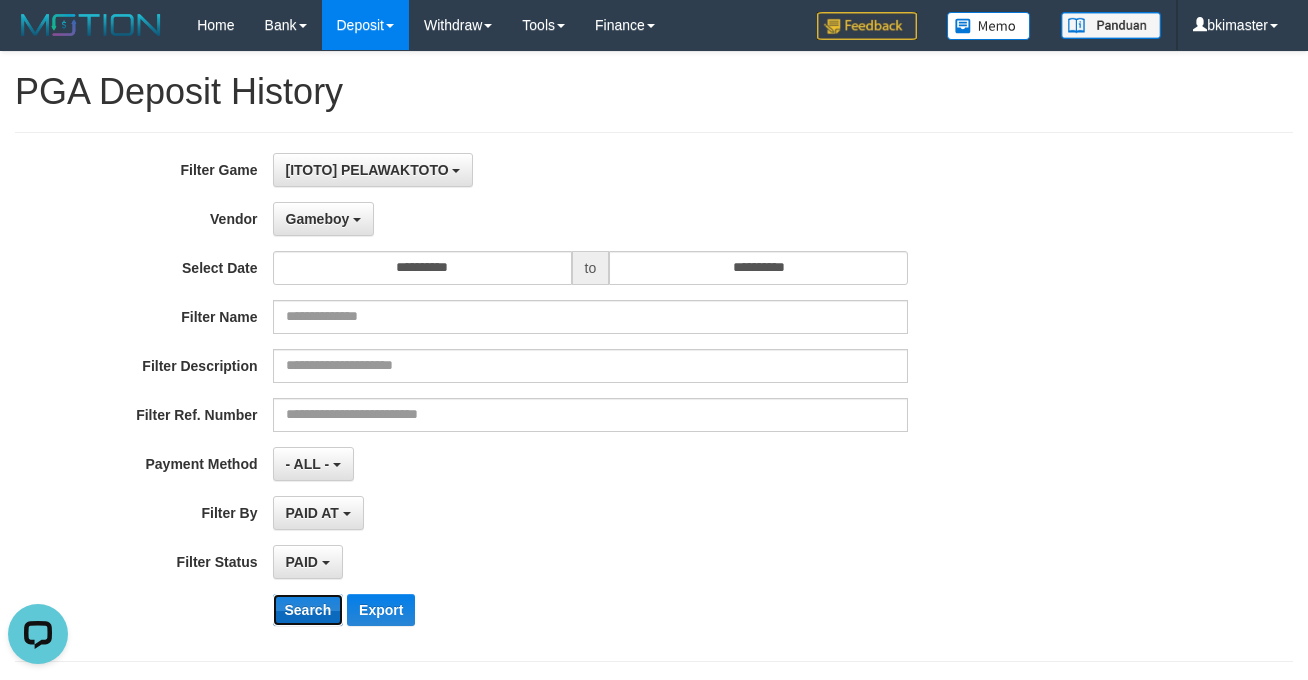 click on "Search" at bounding box center [308, 610] 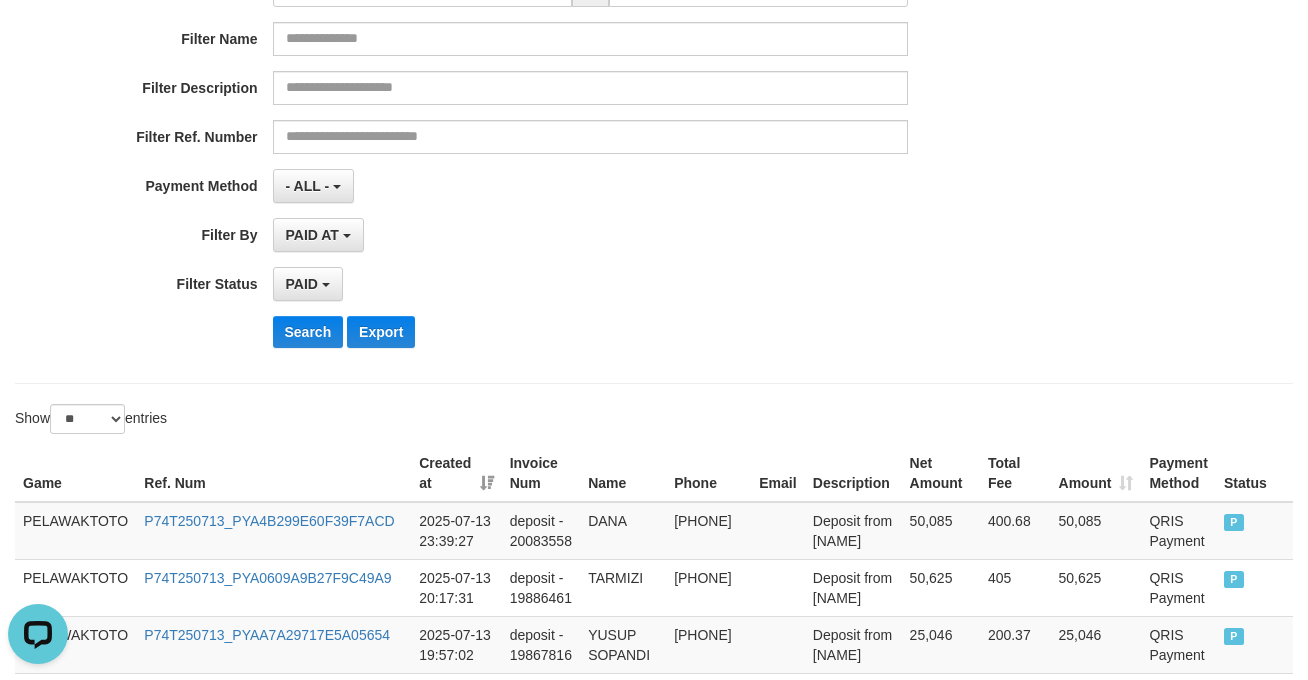 scroll, scrollTop: 0, scrollLeft: 0, axis: both 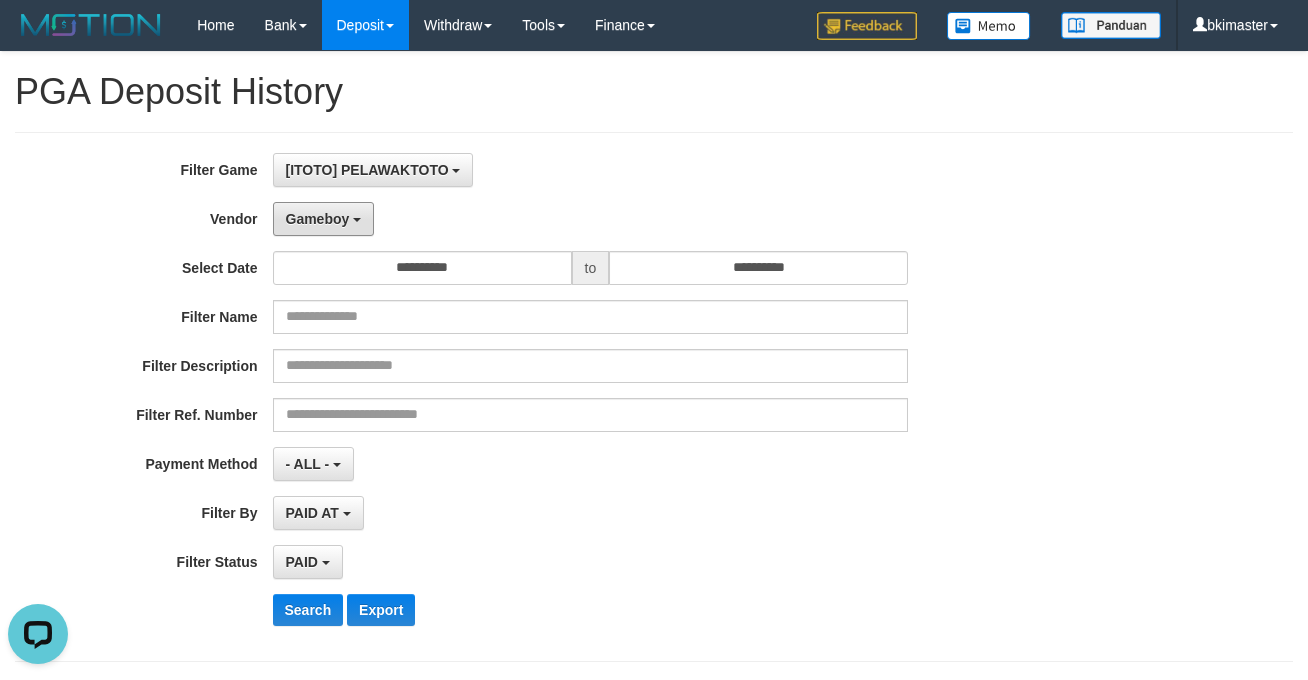 drag, startPoint x: 337, startPoint y: 217, endPoint x: 356, endPoint y: 297, distance: 82.2253 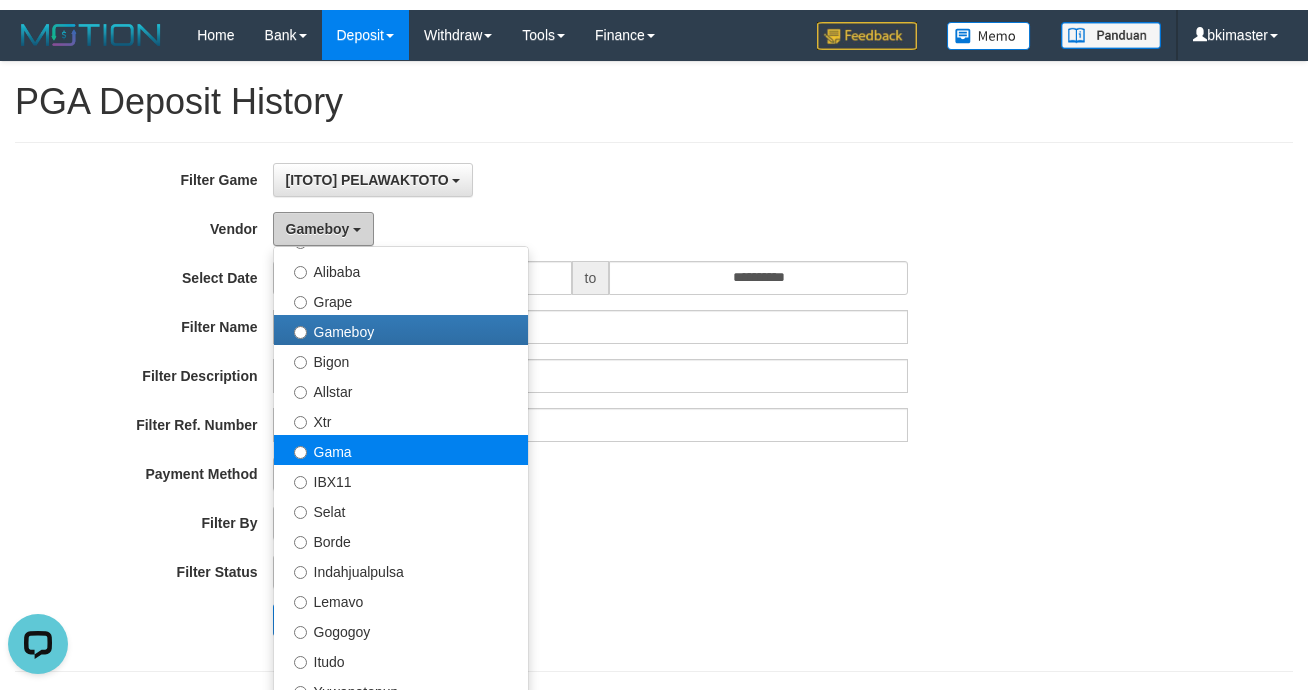scroll, scrollTop: 533, scrollLeft: 0, axis: vertical 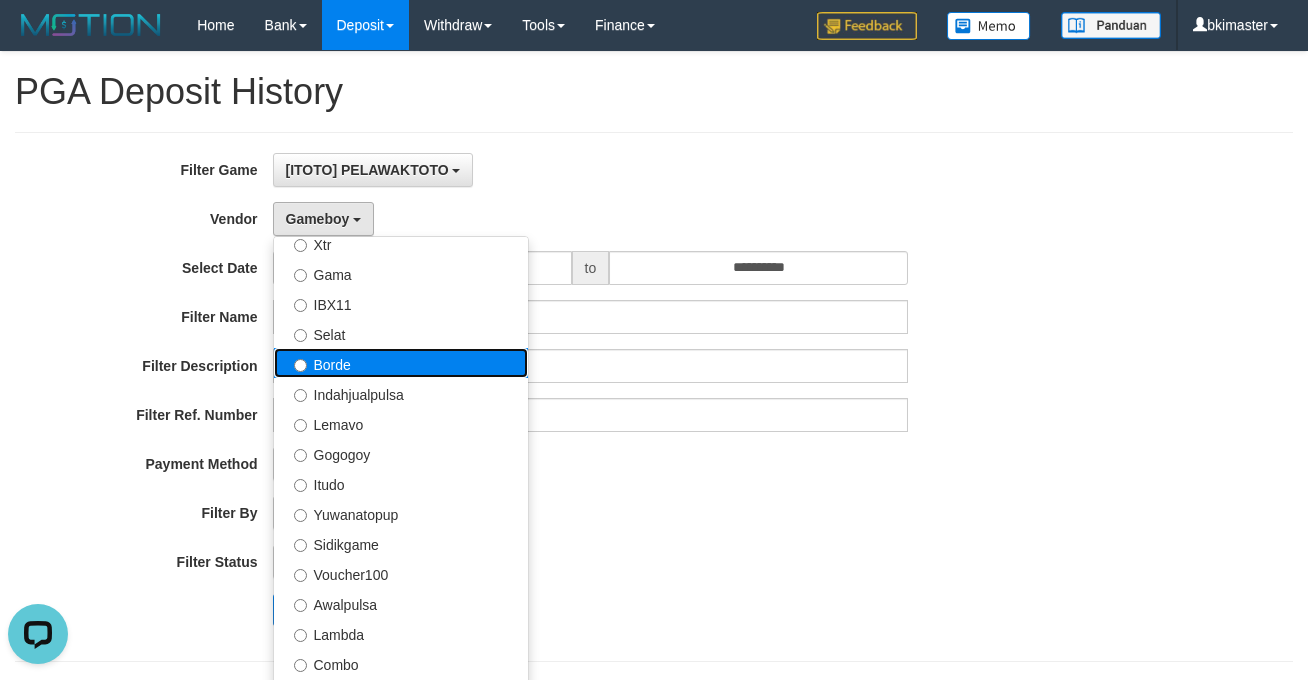 click on "Borde" at bounding box center [401, 363] 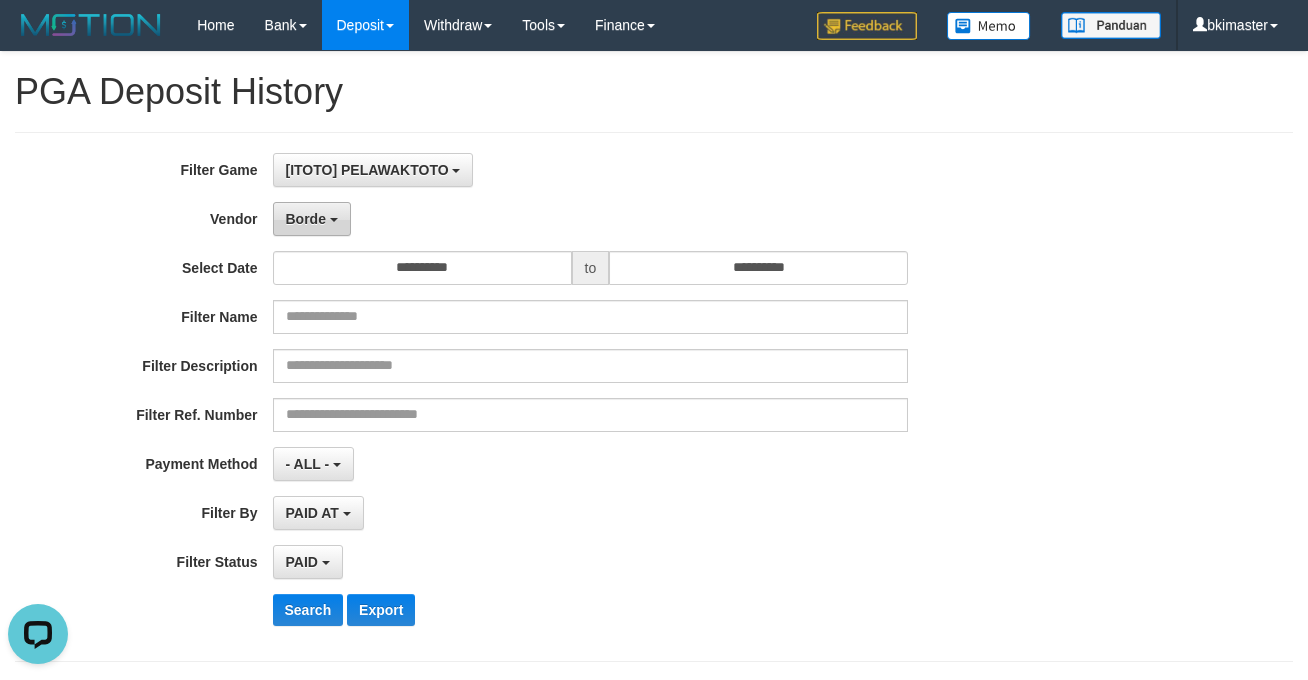 click at bounding box center (334, 220) 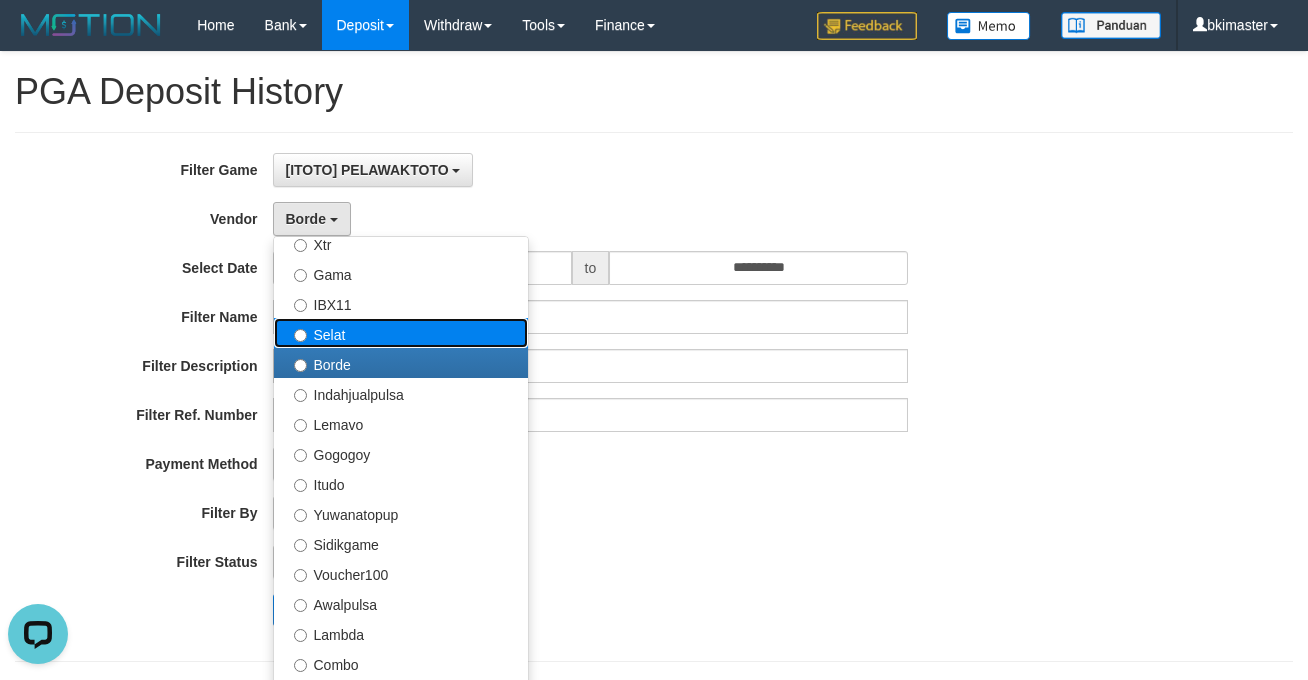 click on "Selat" at bounding box center (401, 333) 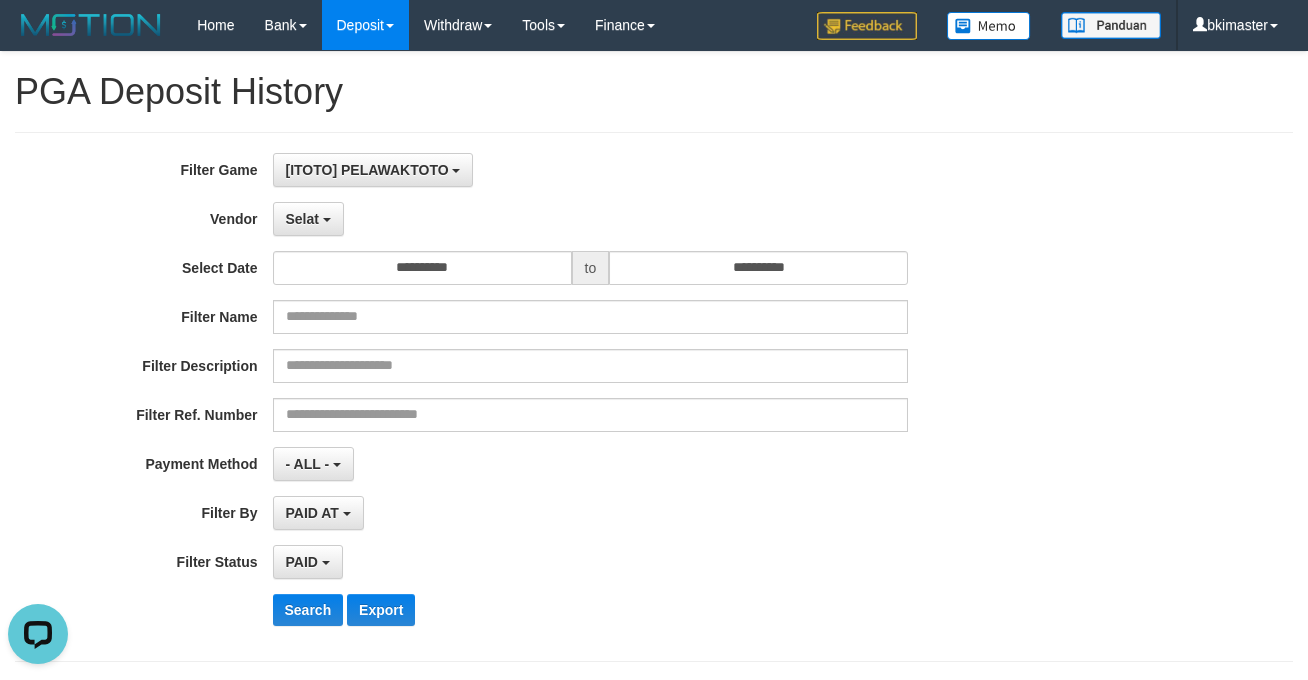 click on "**********" at bounding box center [545, 397] 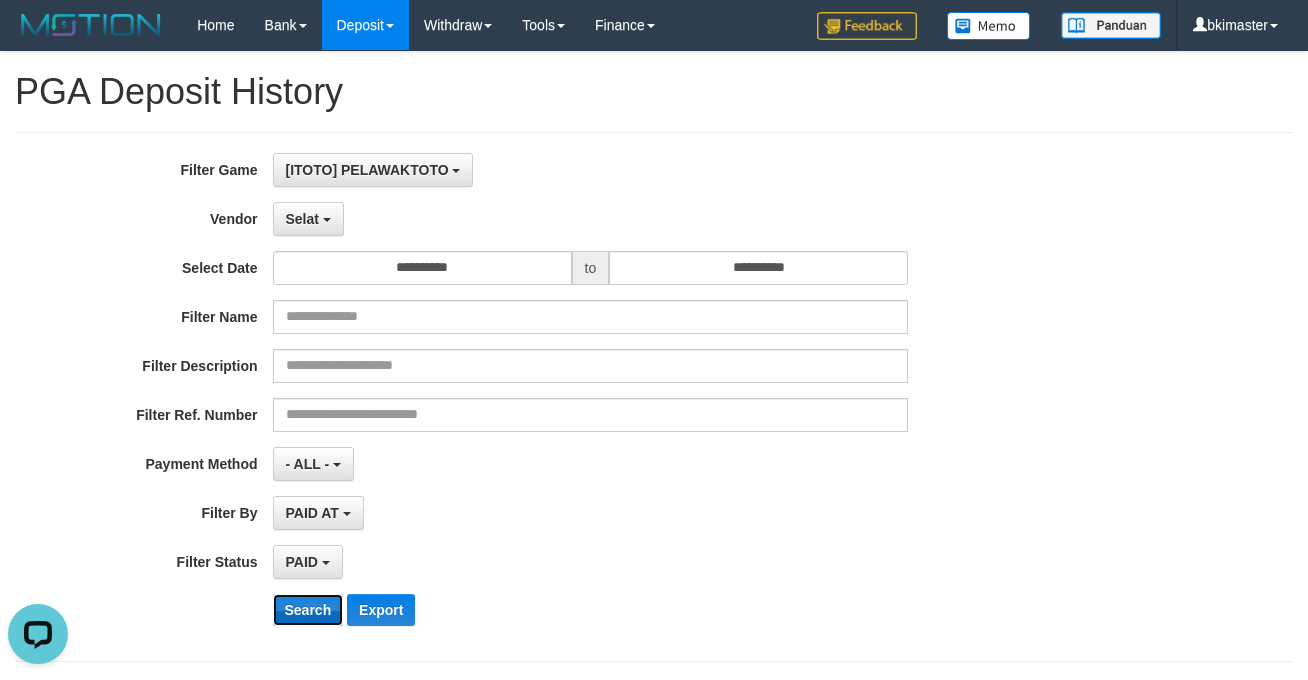 click on "Search" at bounding box center (308, 610) 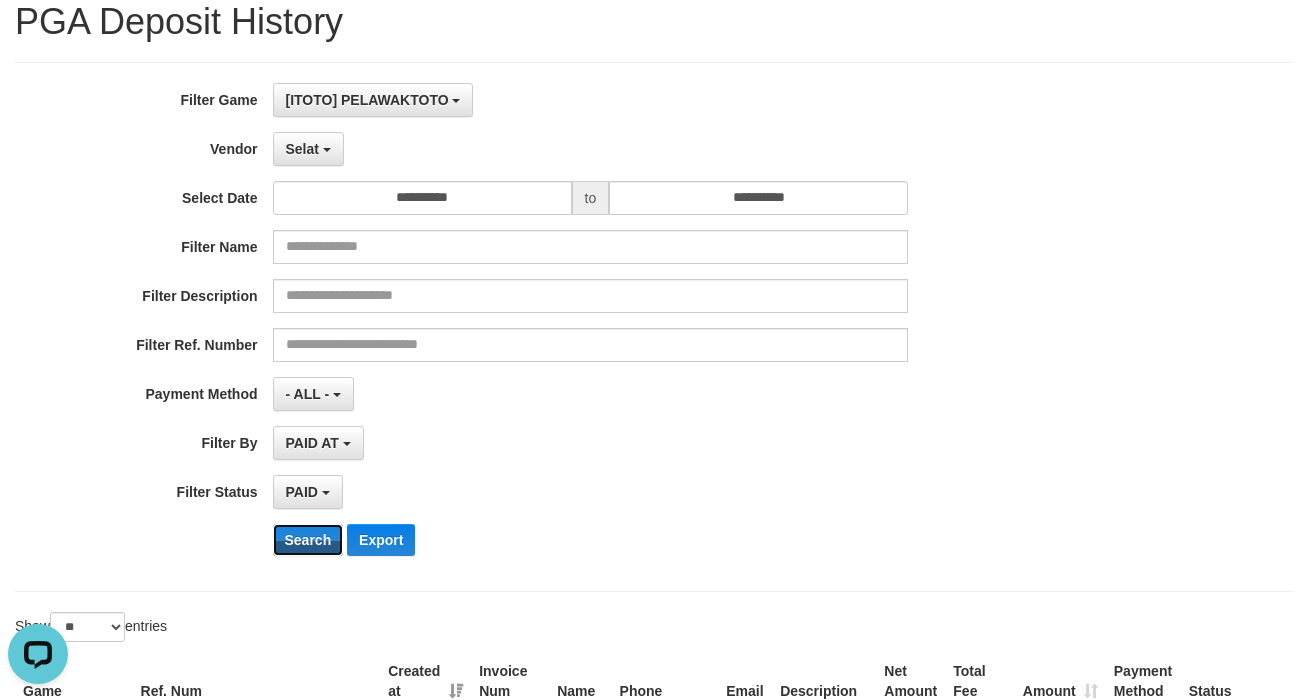 scroll, scrollTop: 133, scrollLeft: 0, axis: vertical 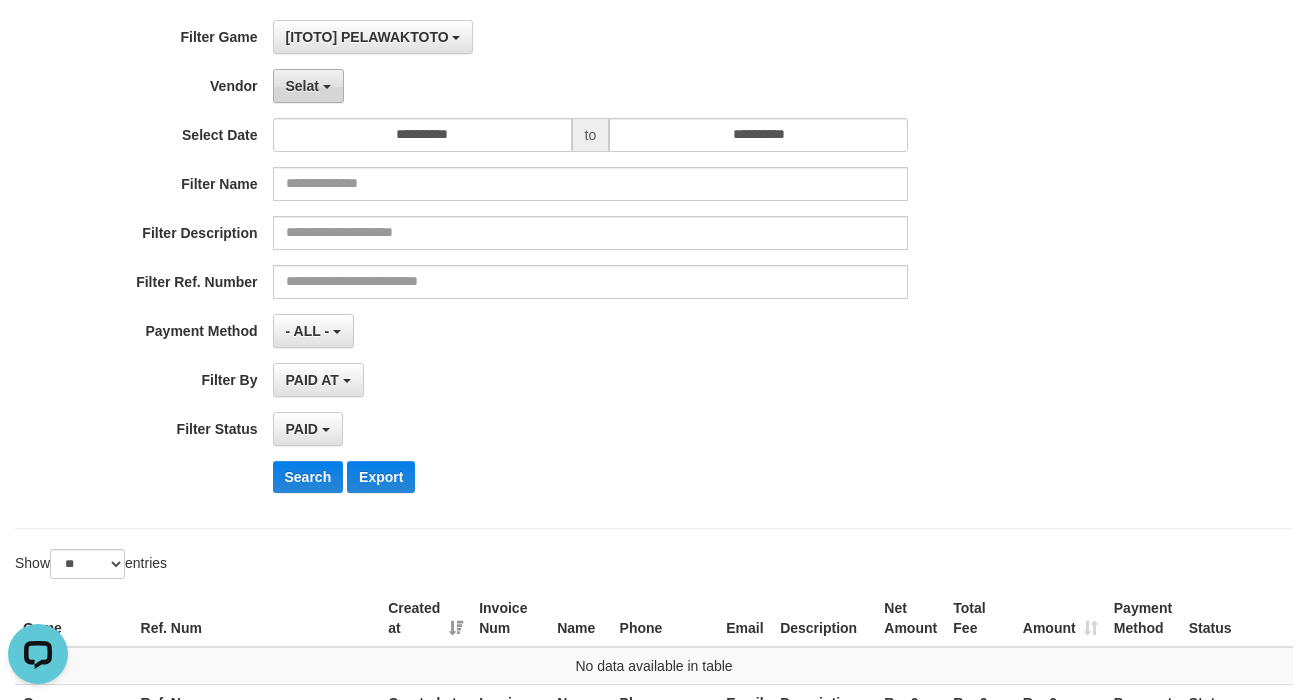 click on "Selat" at bounding box center [308, 86] 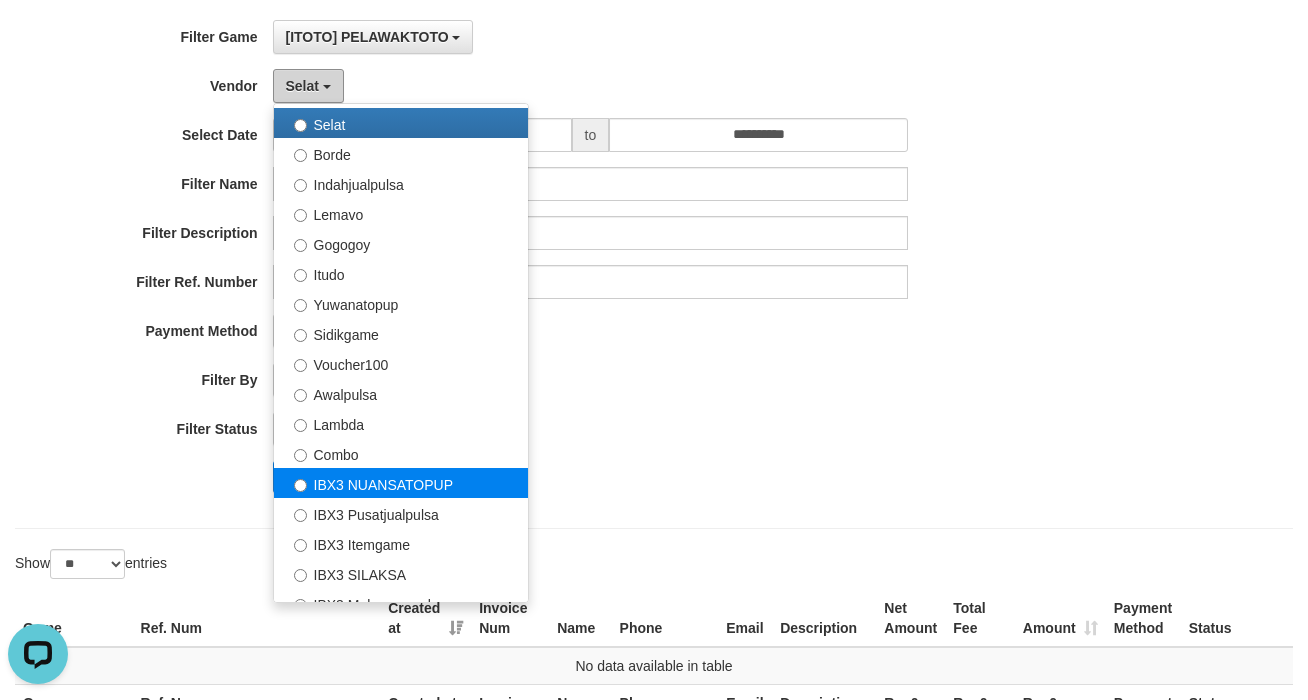 scroll, scrollTop: 688, scrollLeft: 0, axis: vertical 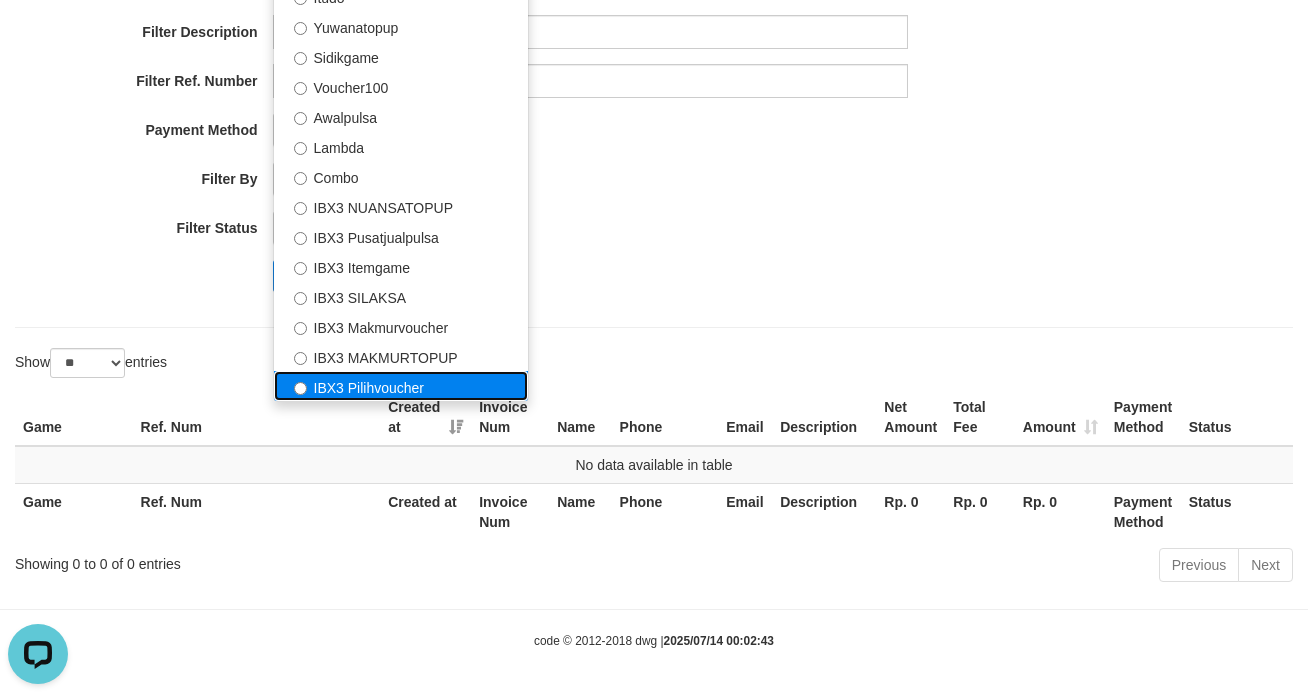 click on "IBX3 Pilihvoucher" at bounding box center [401, 386] 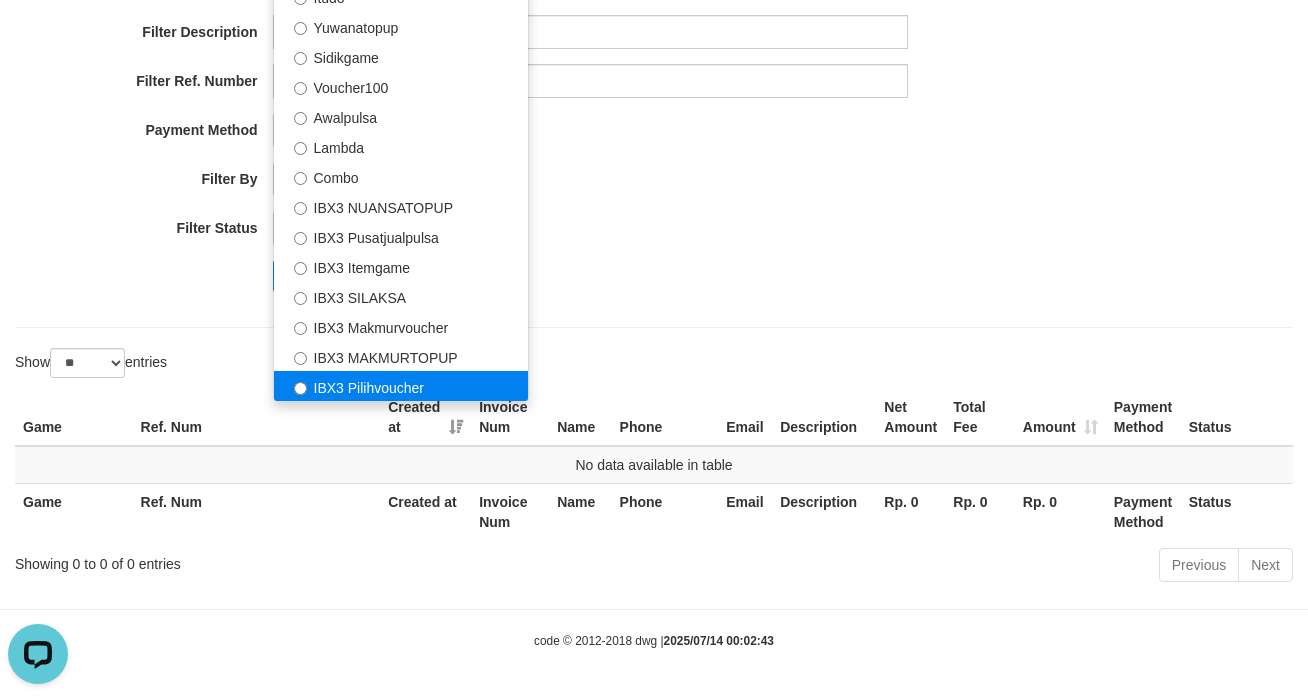 select on "**********" 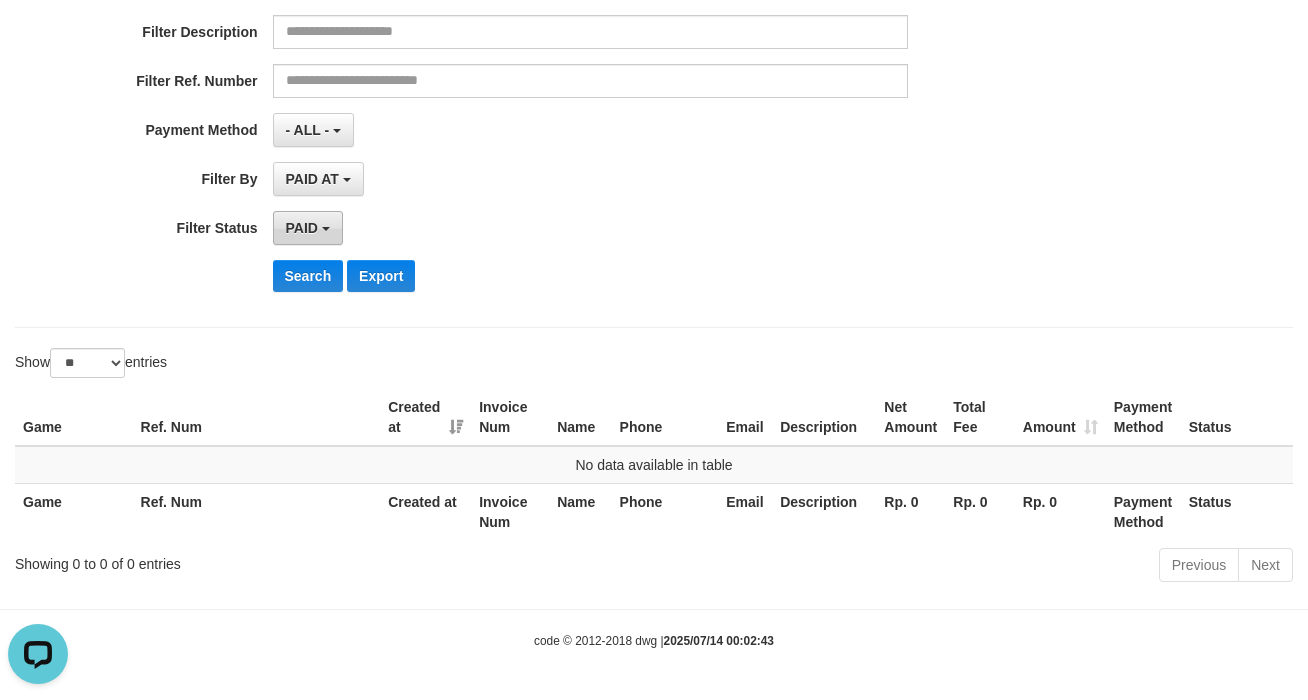 drag, startPoint x: 304, startPoint y: 242, endPoint x: 301, endPoint y: 262, distance: 20.22375 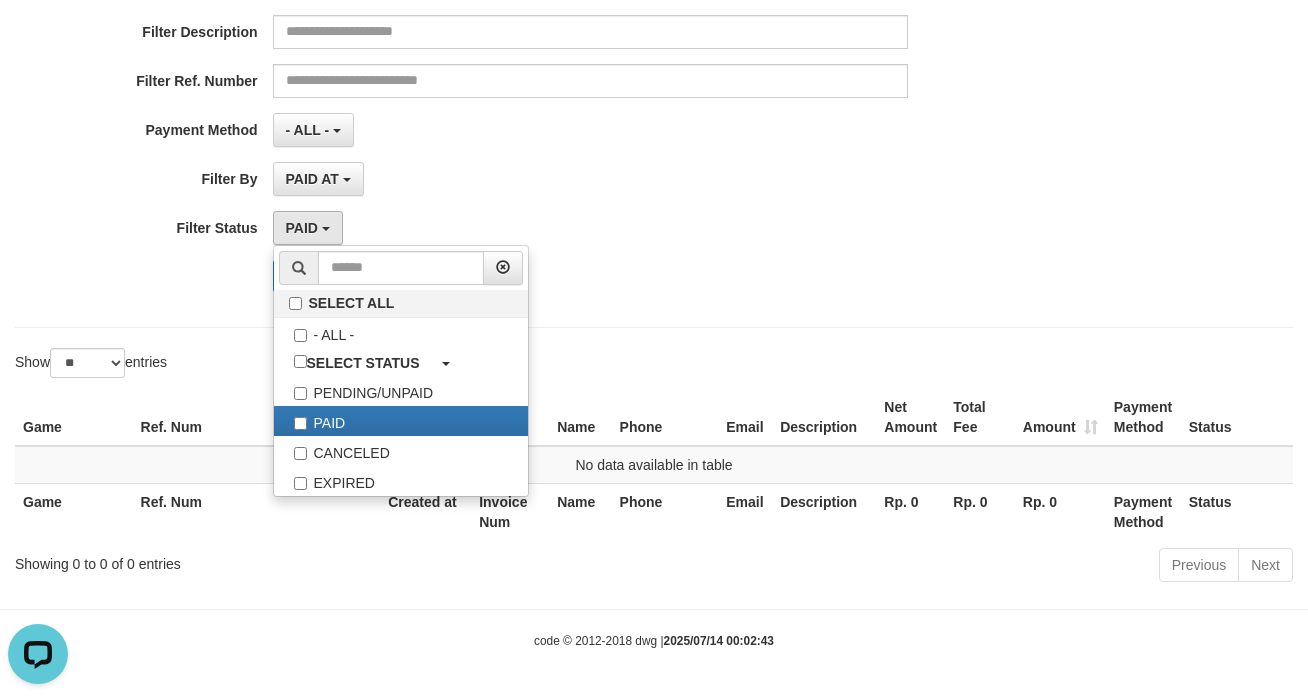 click at bounding box center [299, 268] 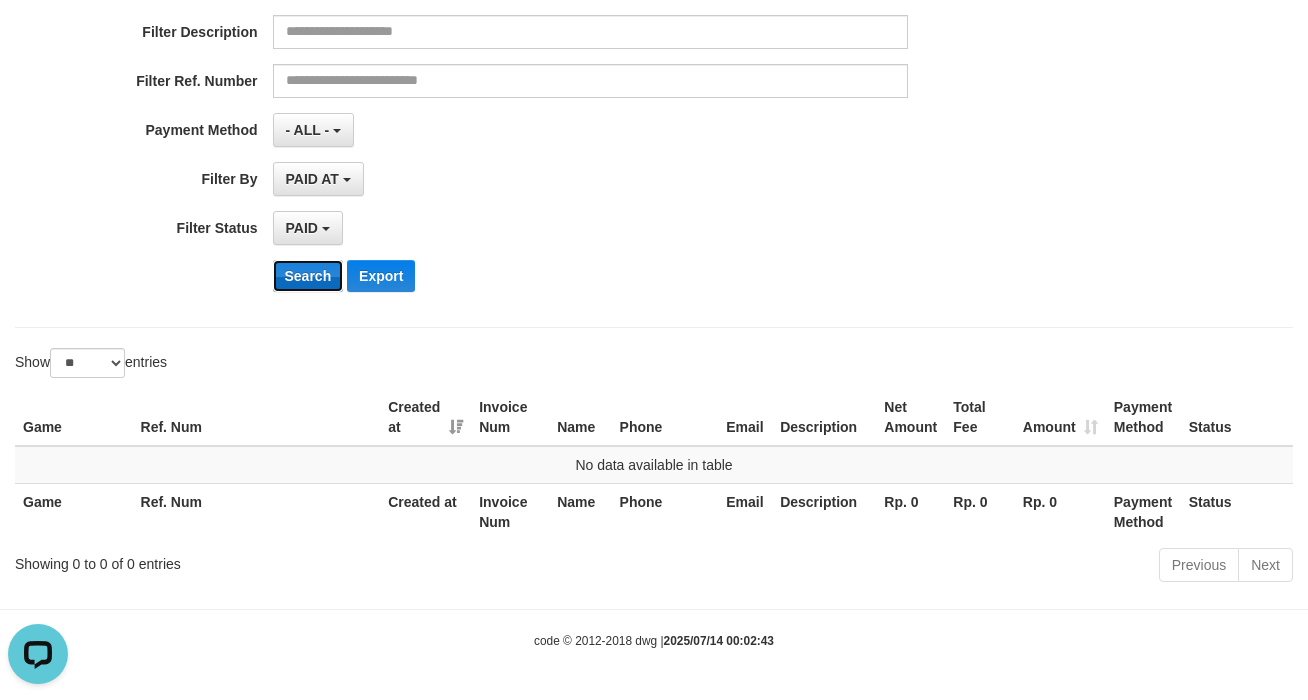 click on "Search" at bounding box center [308, 276] 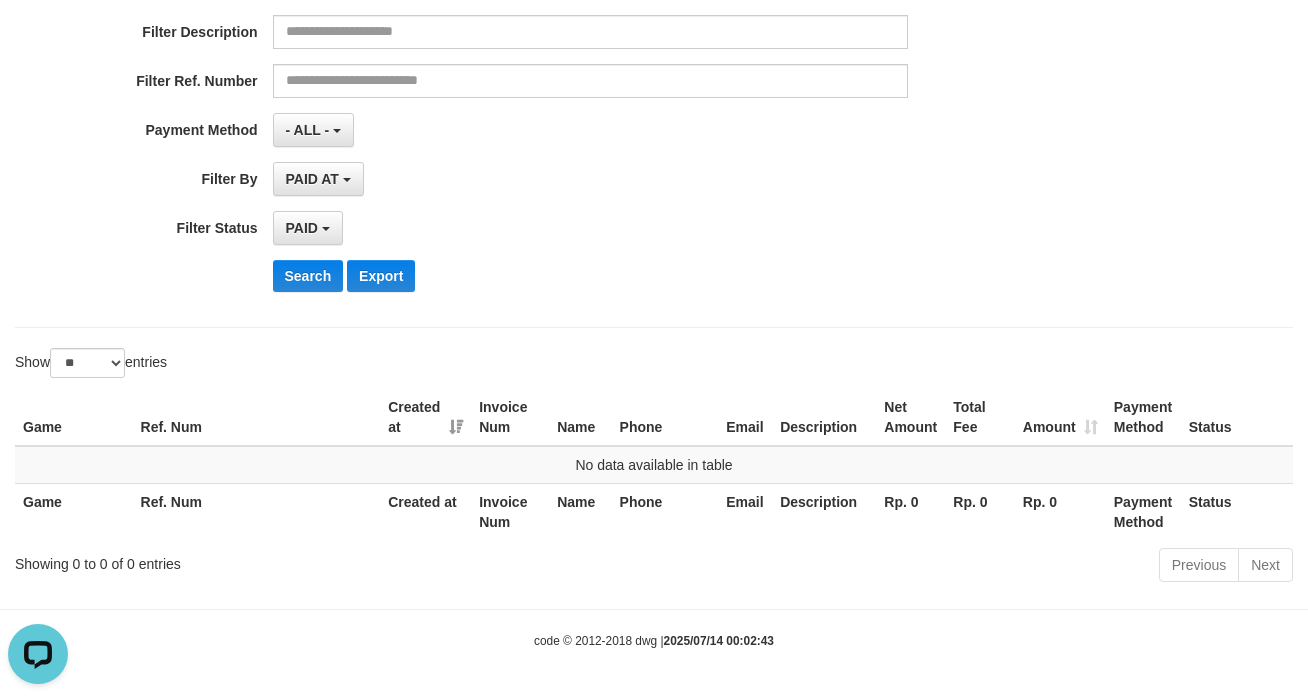 click on "PAID								    SELECT ALL  - ALL -  SELECT STATUS
PENDING/UNPAID
PAID
CANCELED
EXPIRED" at bounding box center (591, 228) 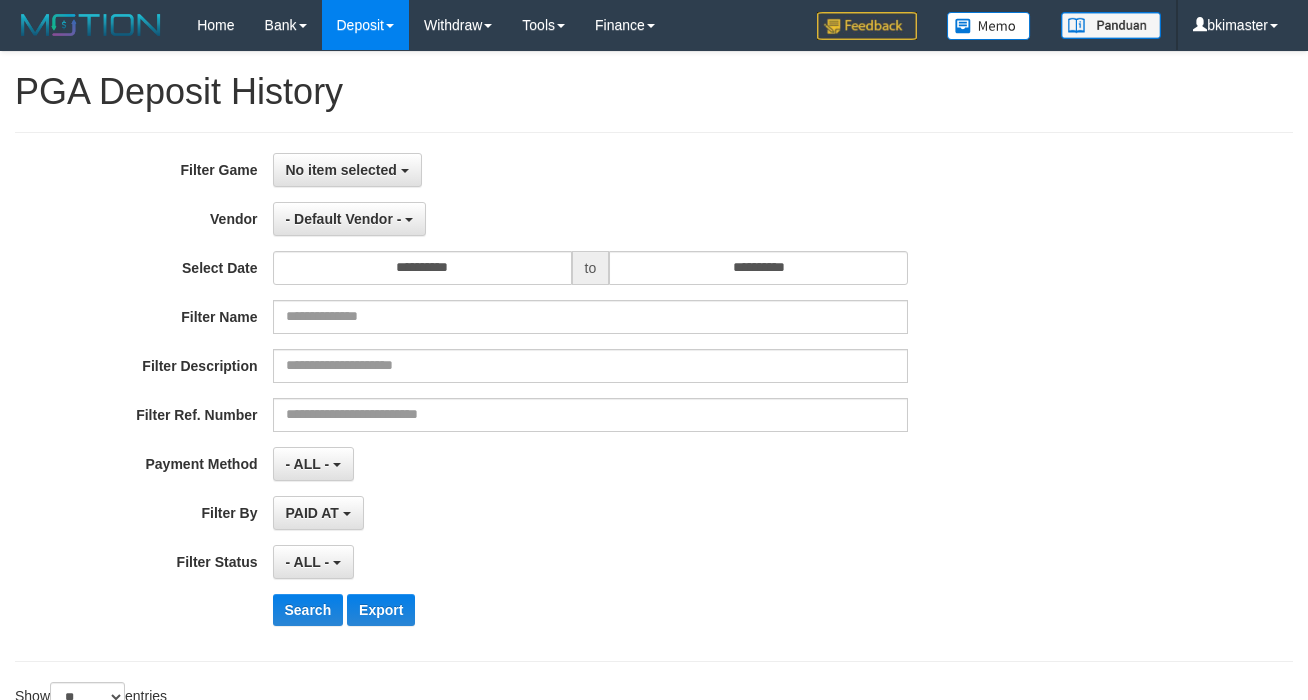 select 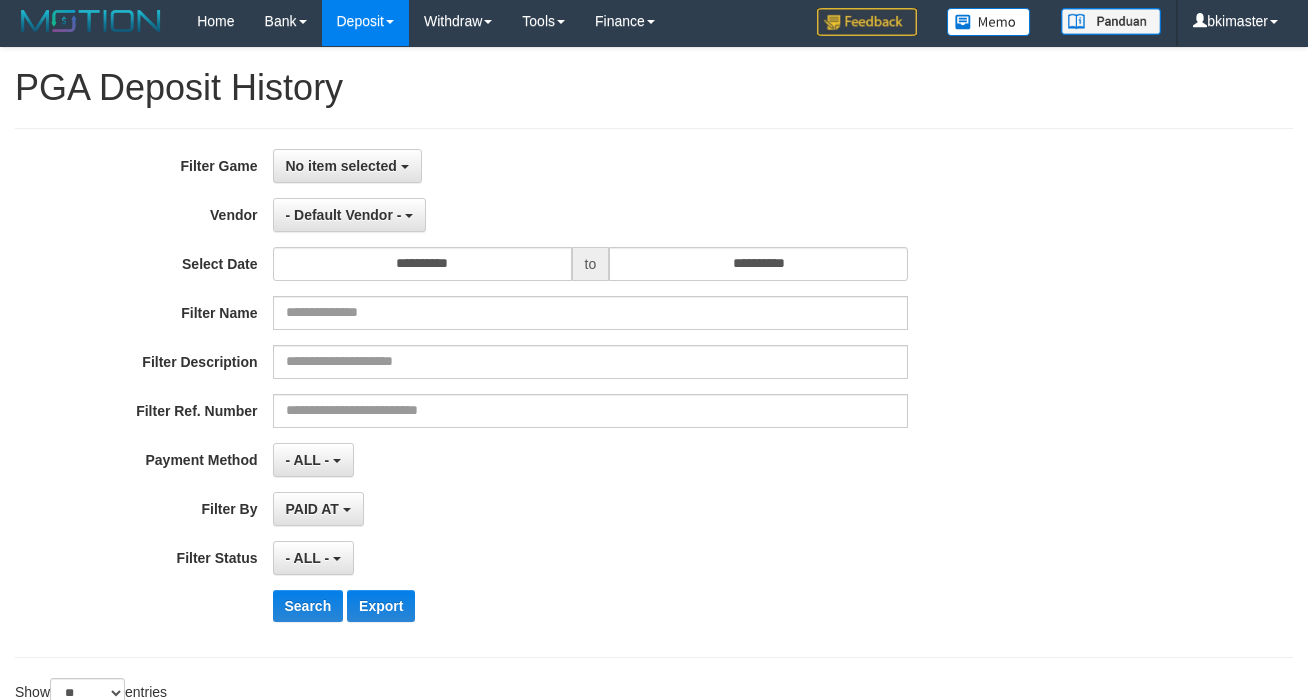scroll, scrollTop: 0, scrollLeft: 0, axis: both 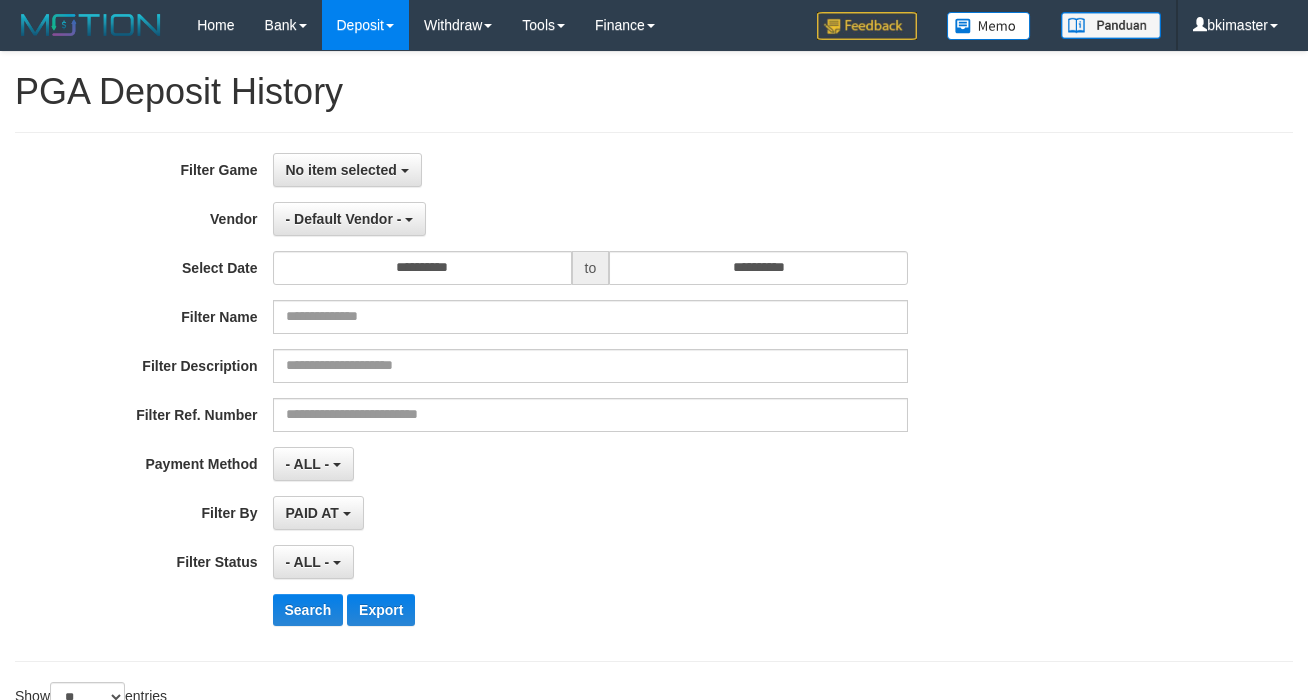 click on "**********" at bounding box center [654, 397] 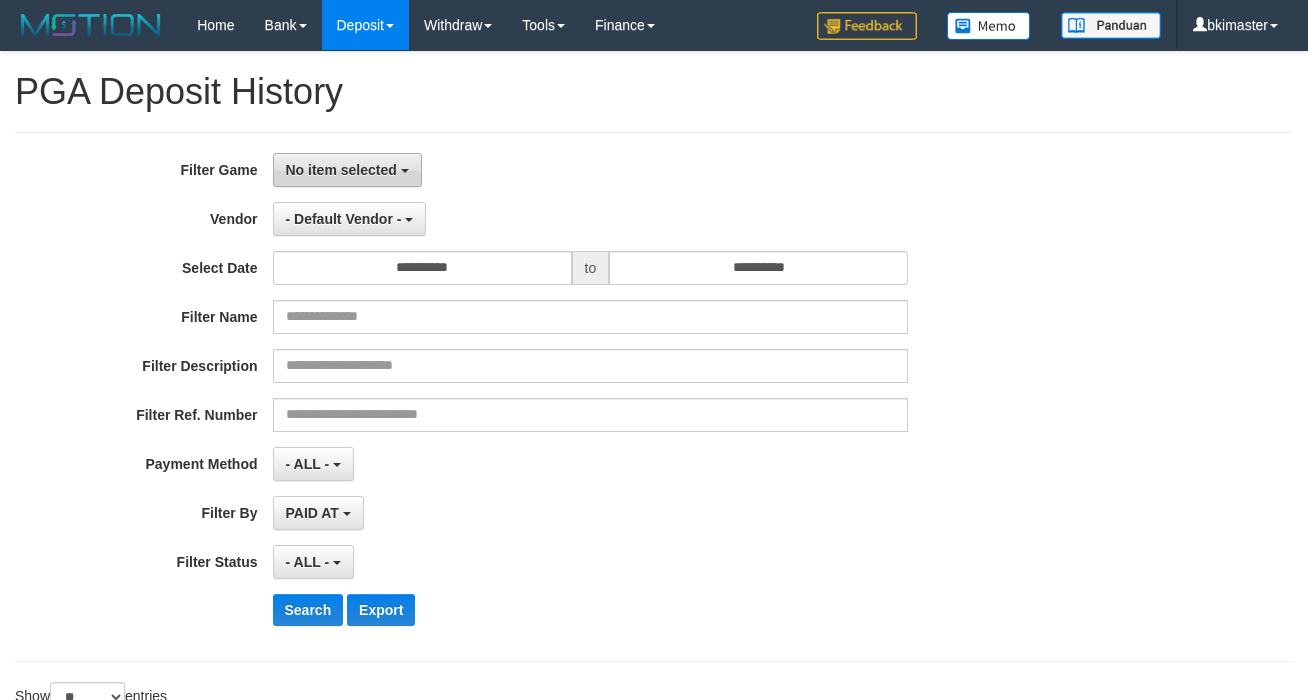 click on "No item selected" at bounding box center (347, 170) 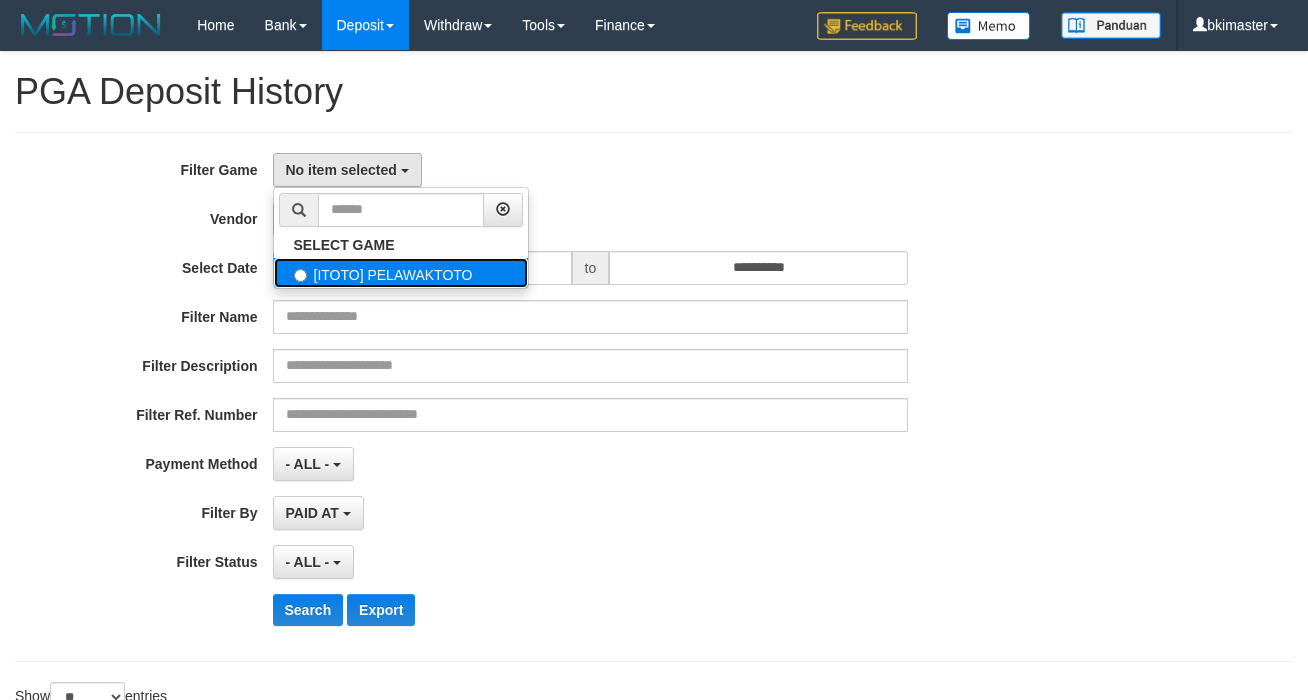 click on "[ITOTO] PELAWAKTOTO" at bounding box center [401, 273] 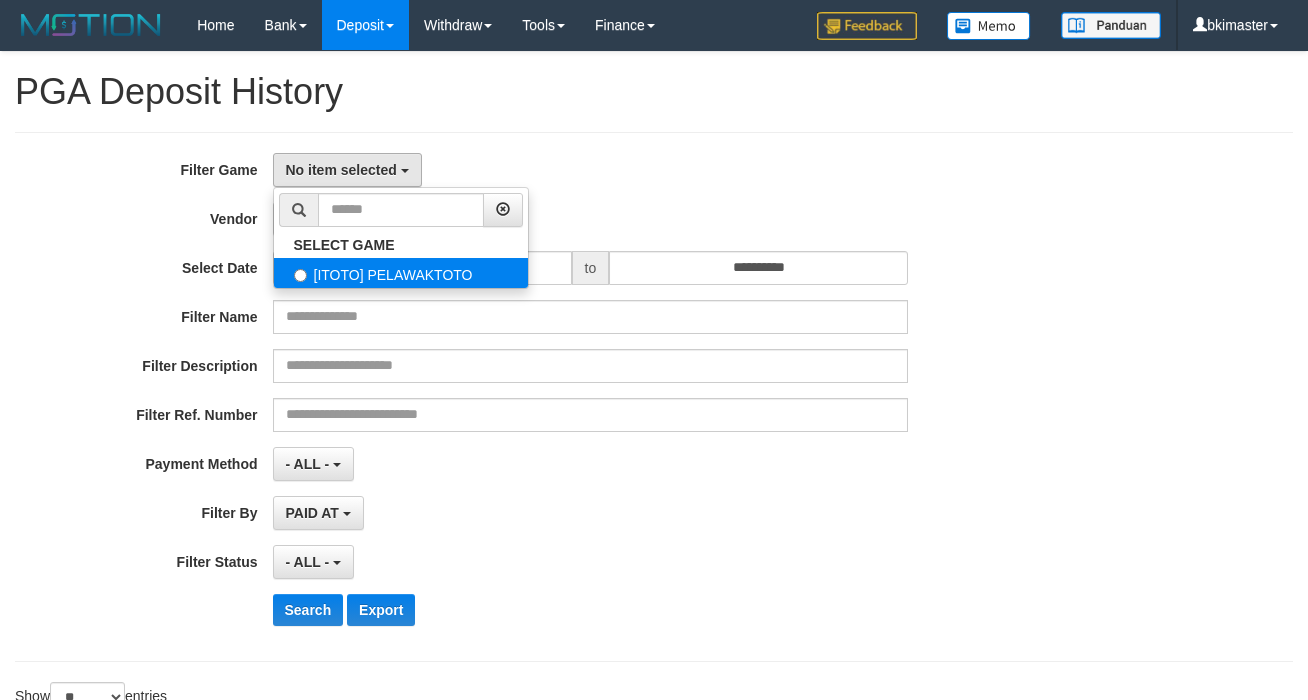 select on "****" 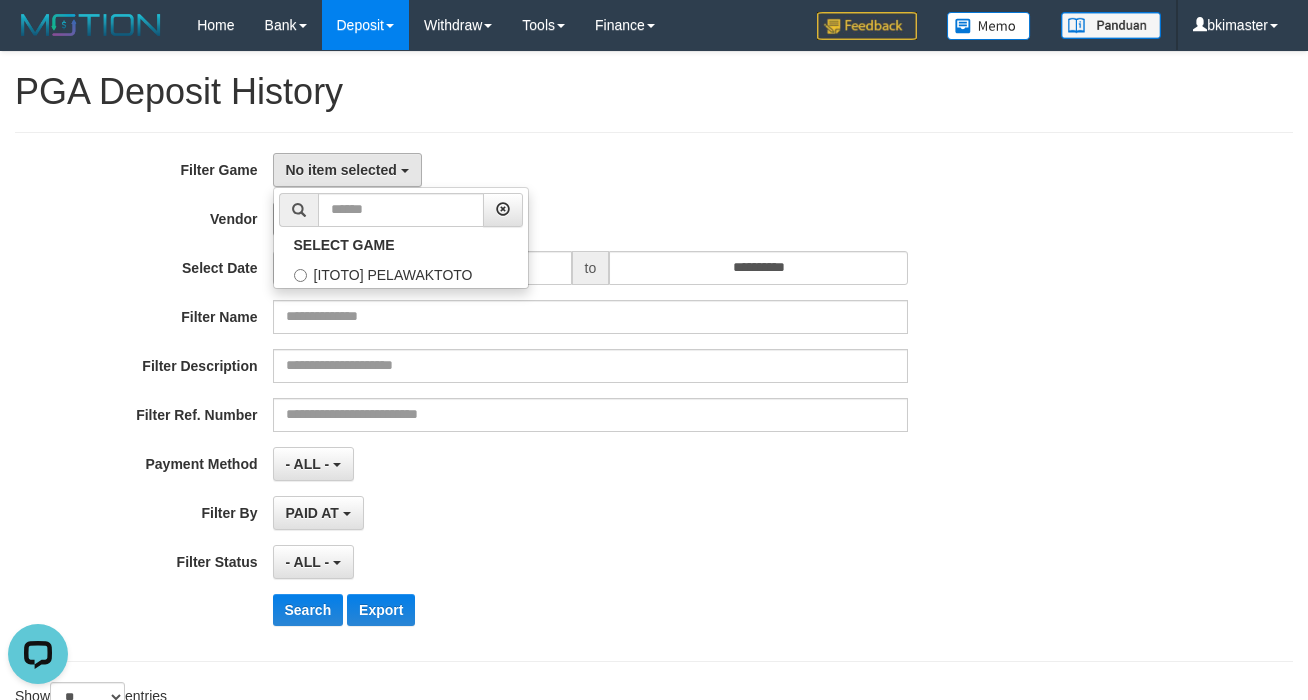 scroll, scrollTop: 0, scrollLeft: 0, axis: both 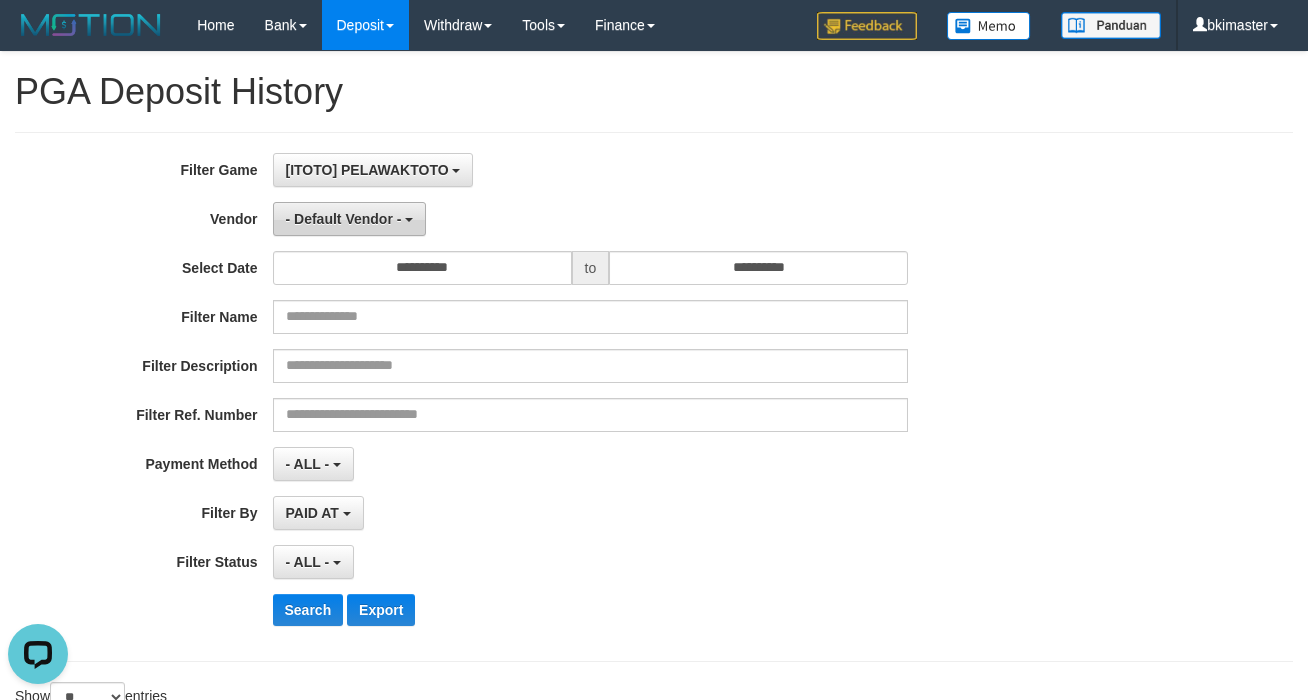 click on "- Default Vendor -" at bounding box center [344, 219] 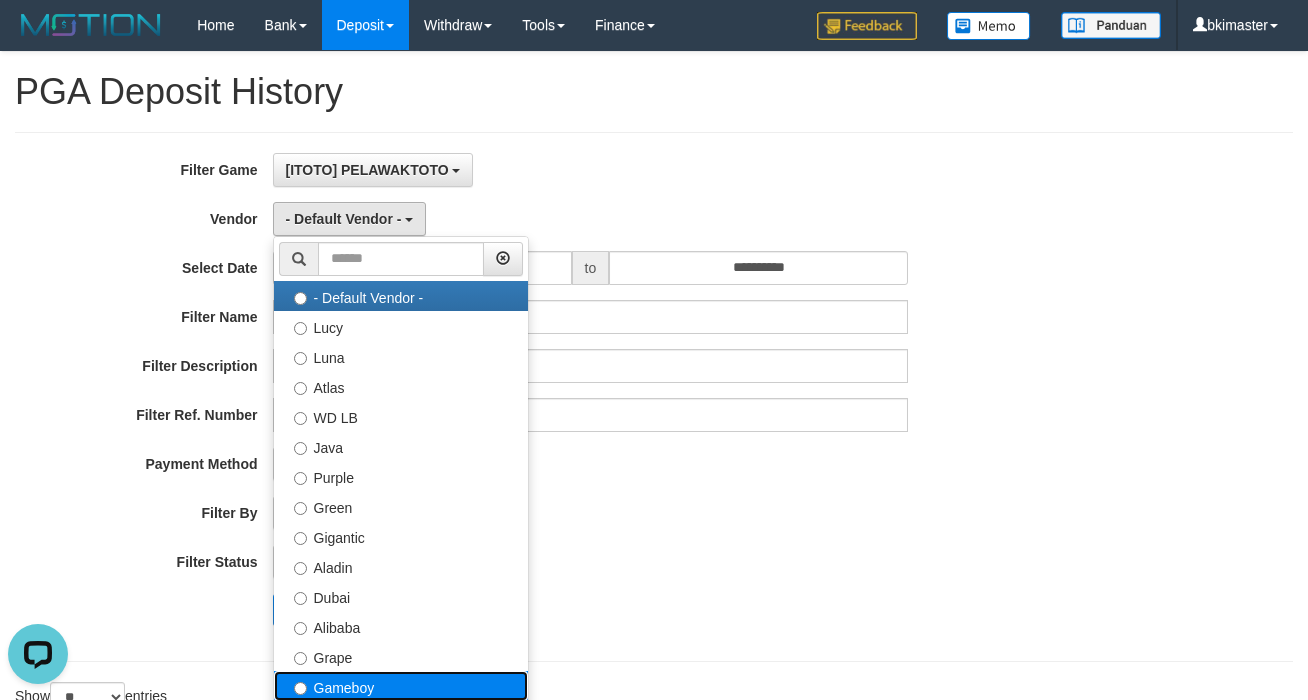 click on "Gameboy" at bounding box center (401, 686) 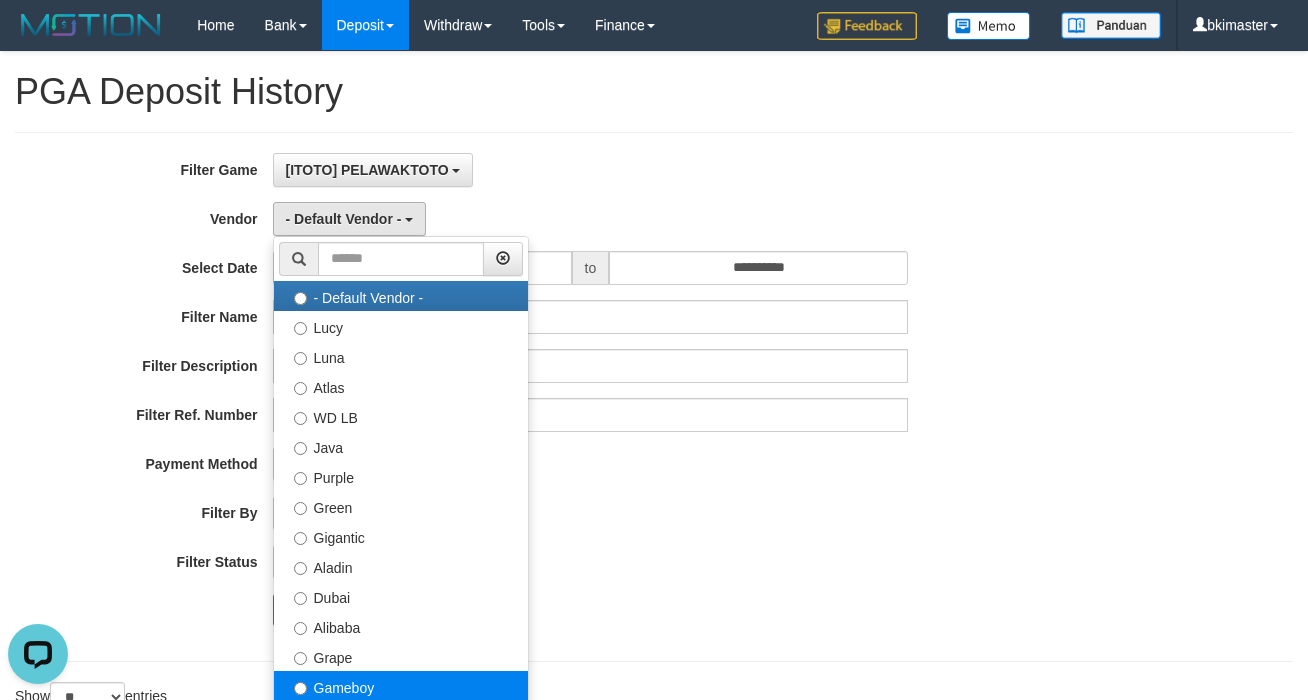 select on "**********" 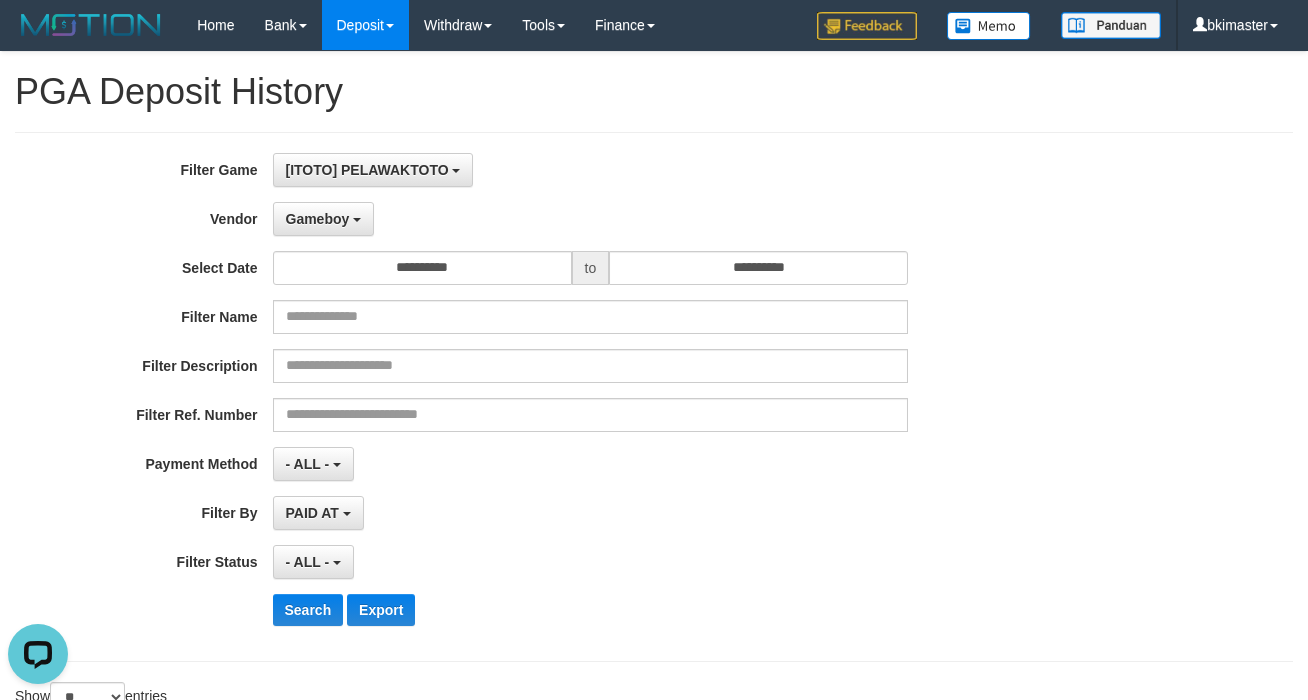 click on "**********" at bounding box center (545, 397) 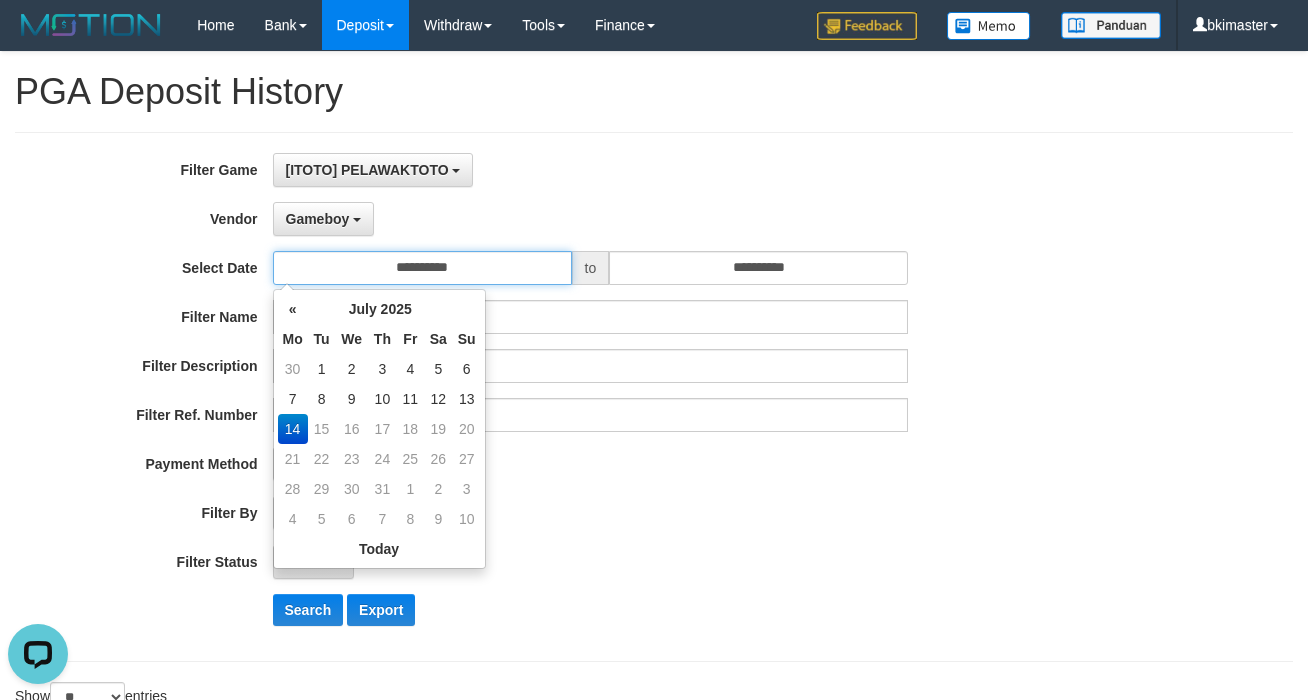 click on "**********" at bounding box center [422, 268] 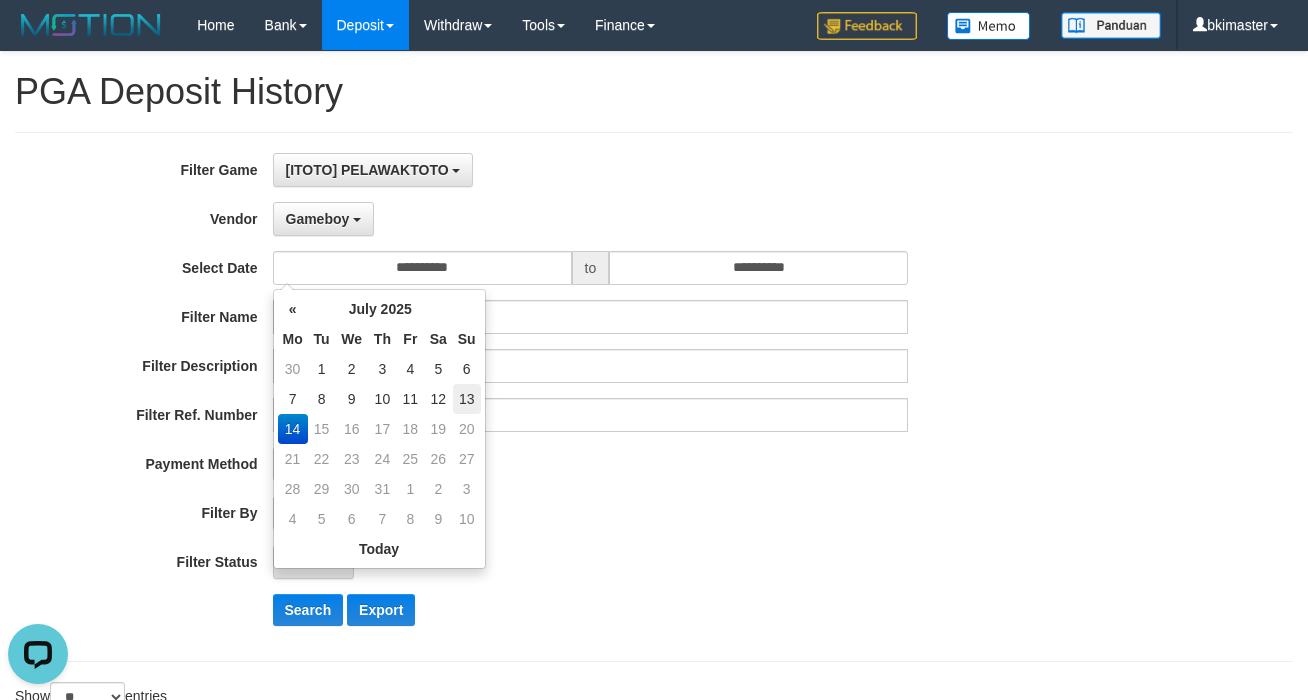 click on "13" at bounding box center (467, 399) 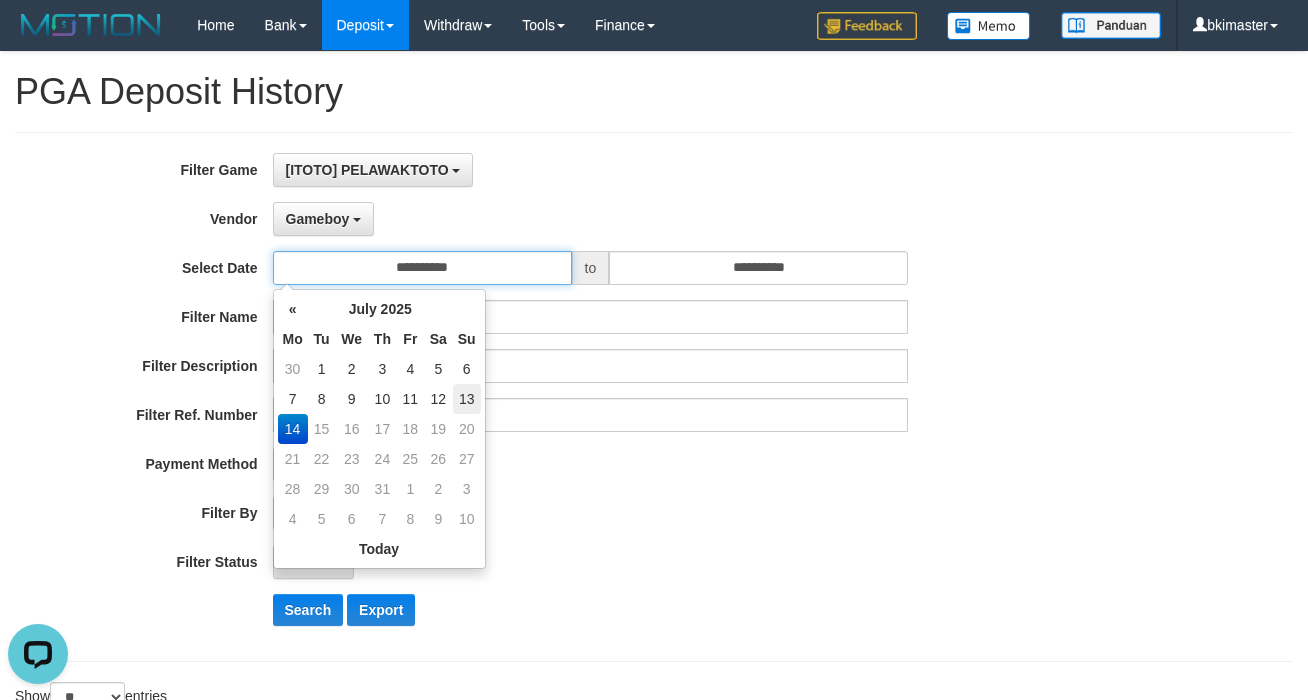 type on "**********" 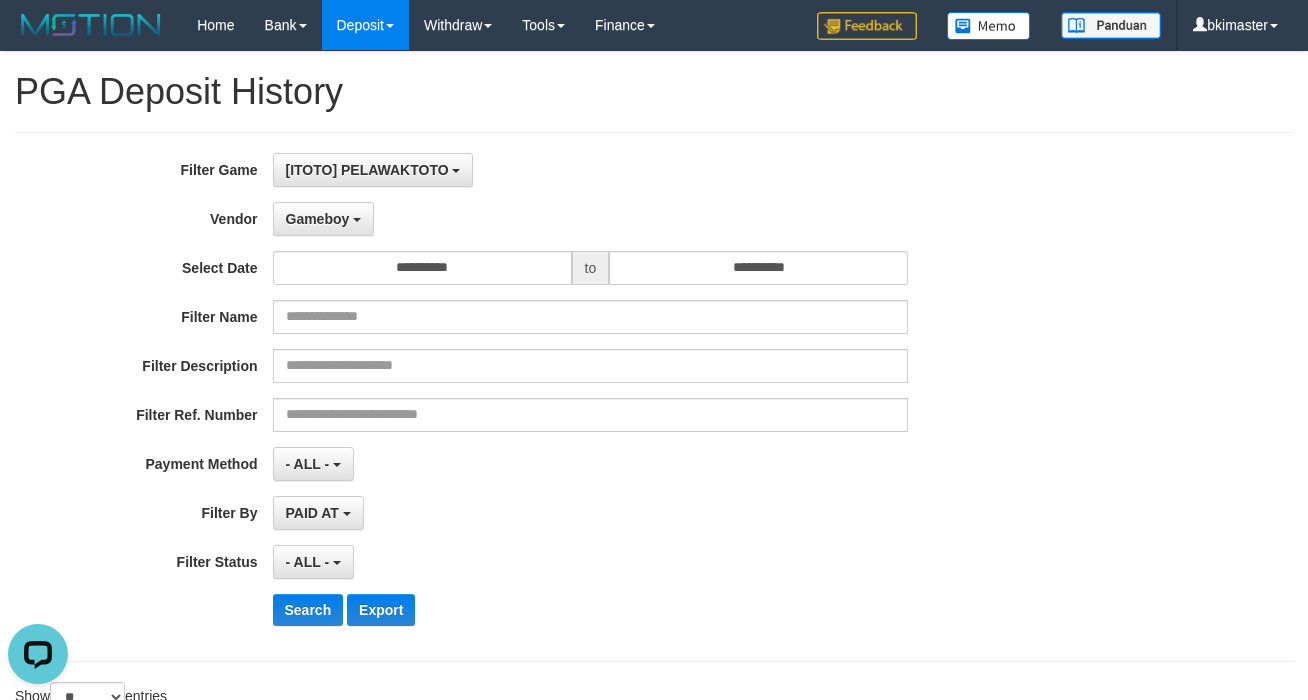 click on "to" at bounding box center (591, 268) 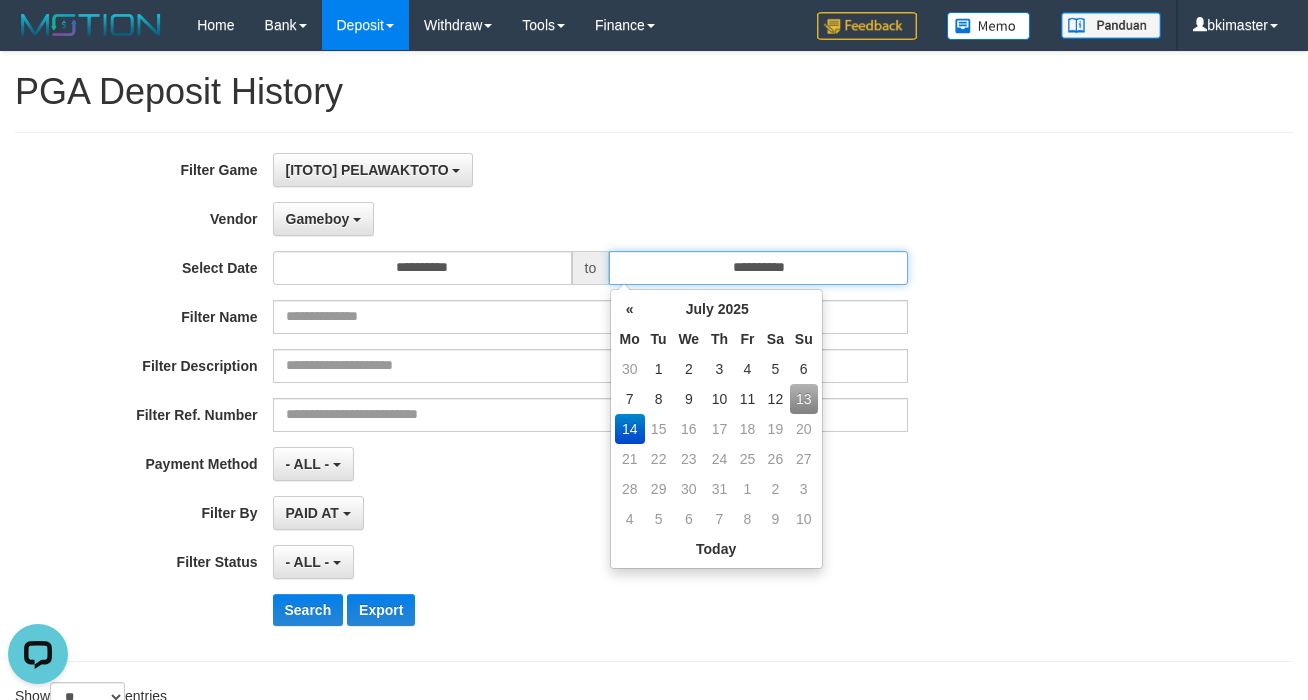 drag, startPoint x: 722, startPoint y: 273, endPoint x: 732, endPoint y: 320, distance: 48.052055 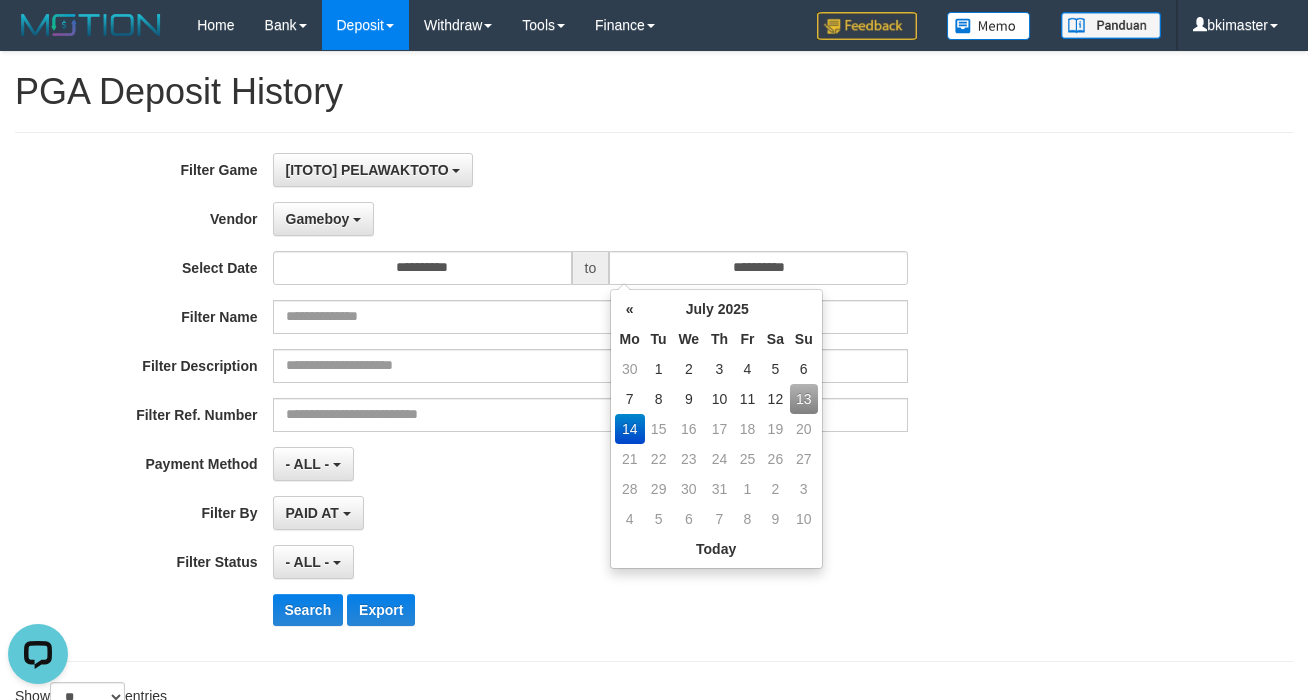 click on "13" at bounding box center [804, 399] 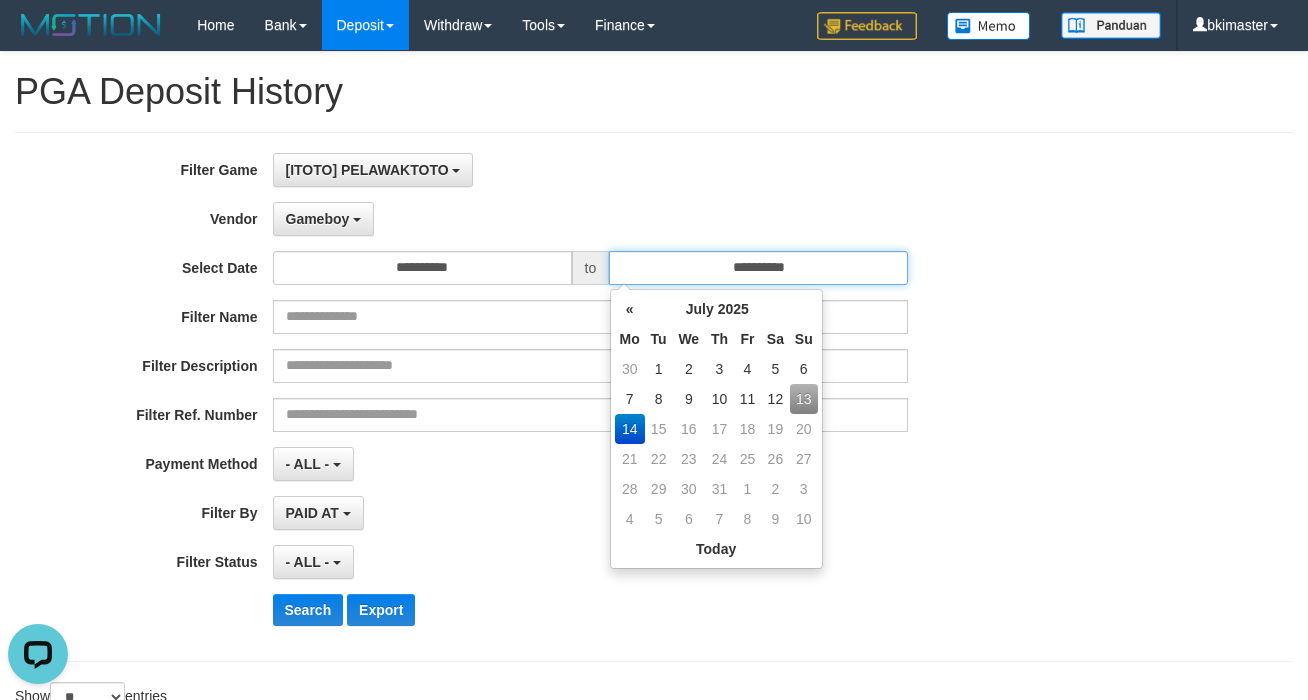 type on "**********" 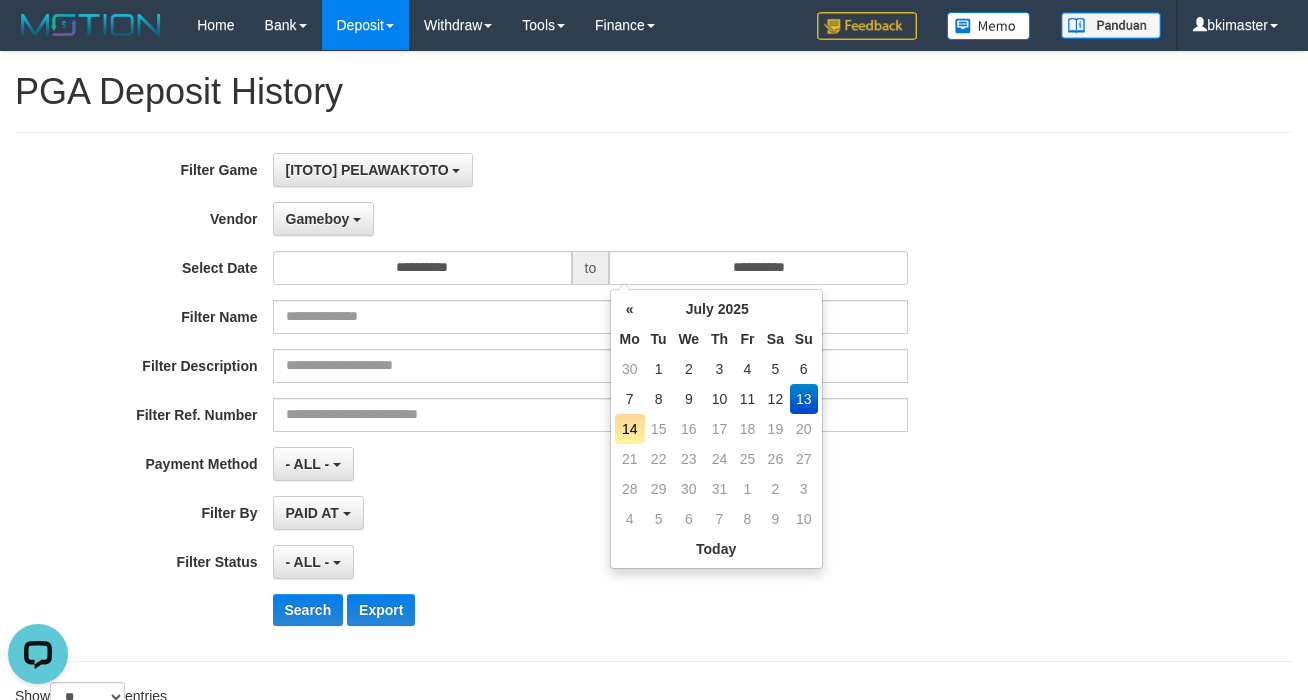 click on "13" at bounding box center [804, 399] 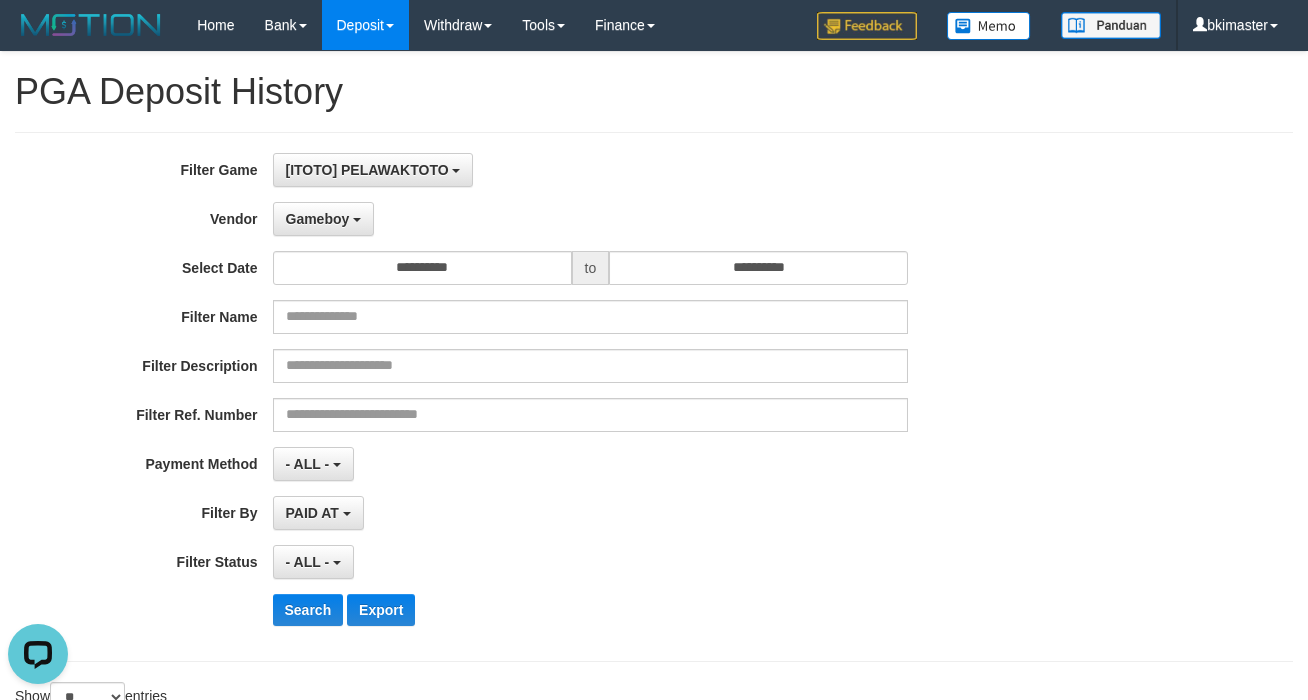 click on "**********" at bounding box center [545, 397] 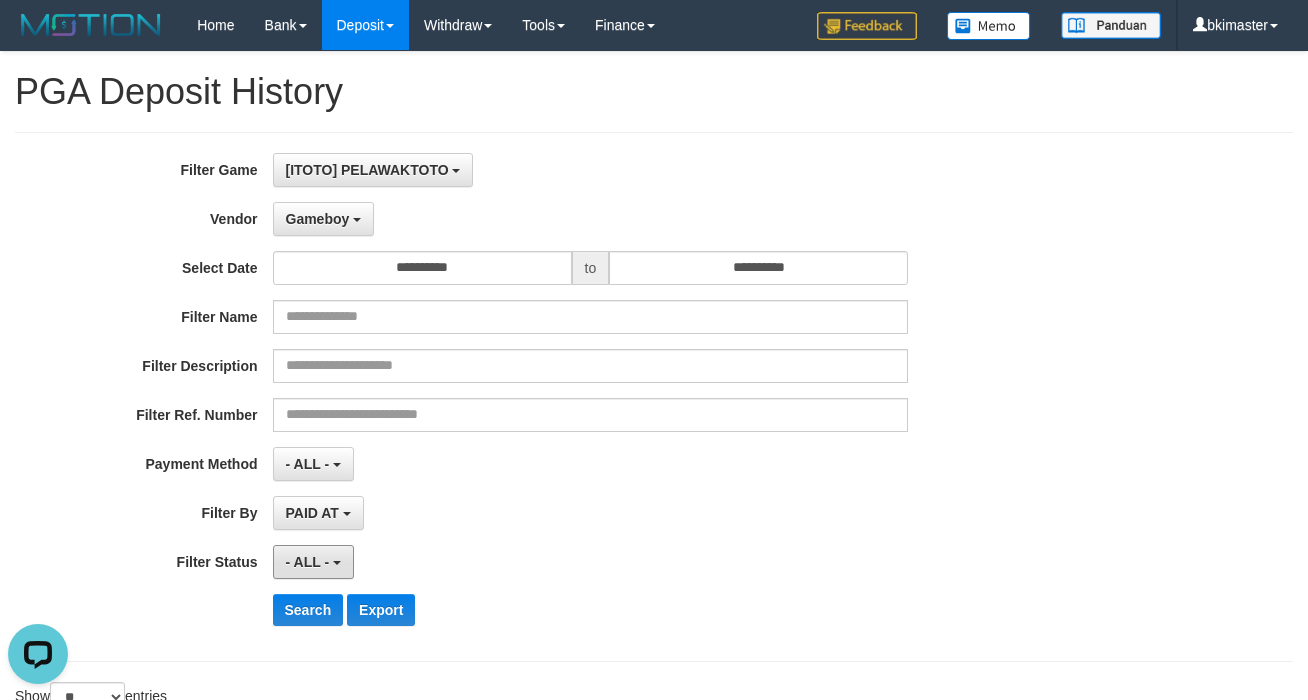 click on "- ALL -" at bounding box center [313, 562] 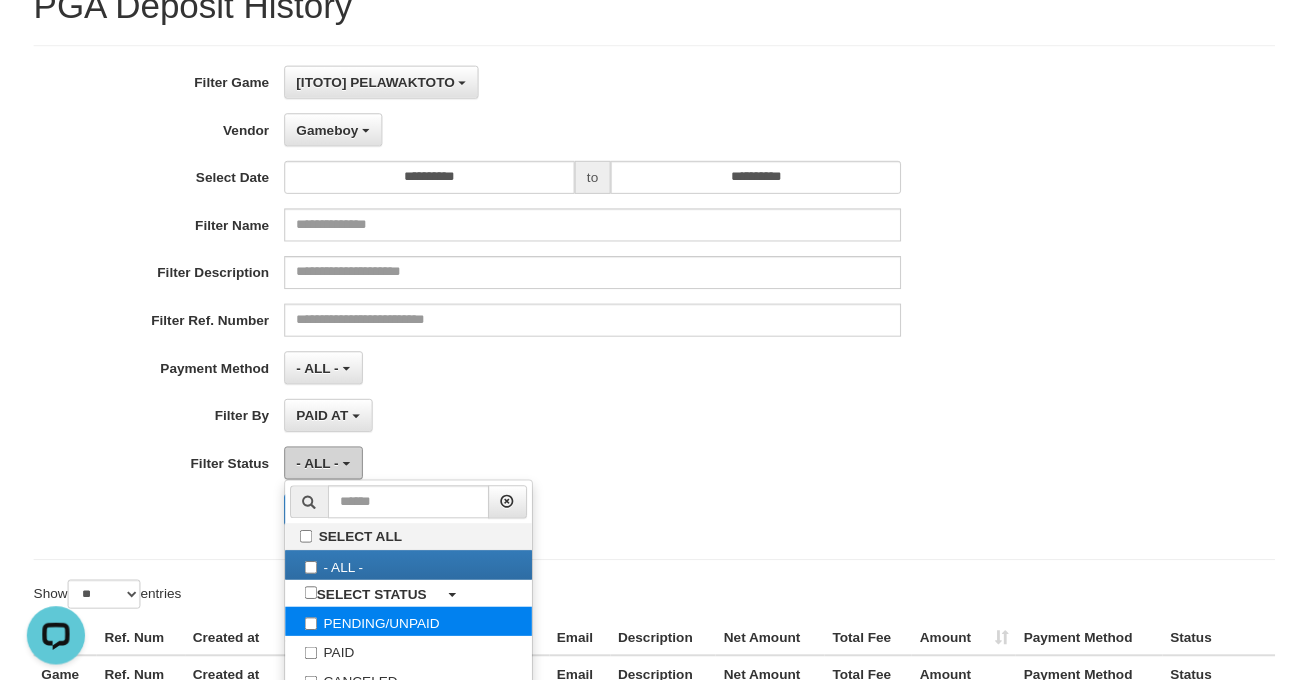 scroll, scrollTop: 133, scrollLeft: 0, axis: vertical 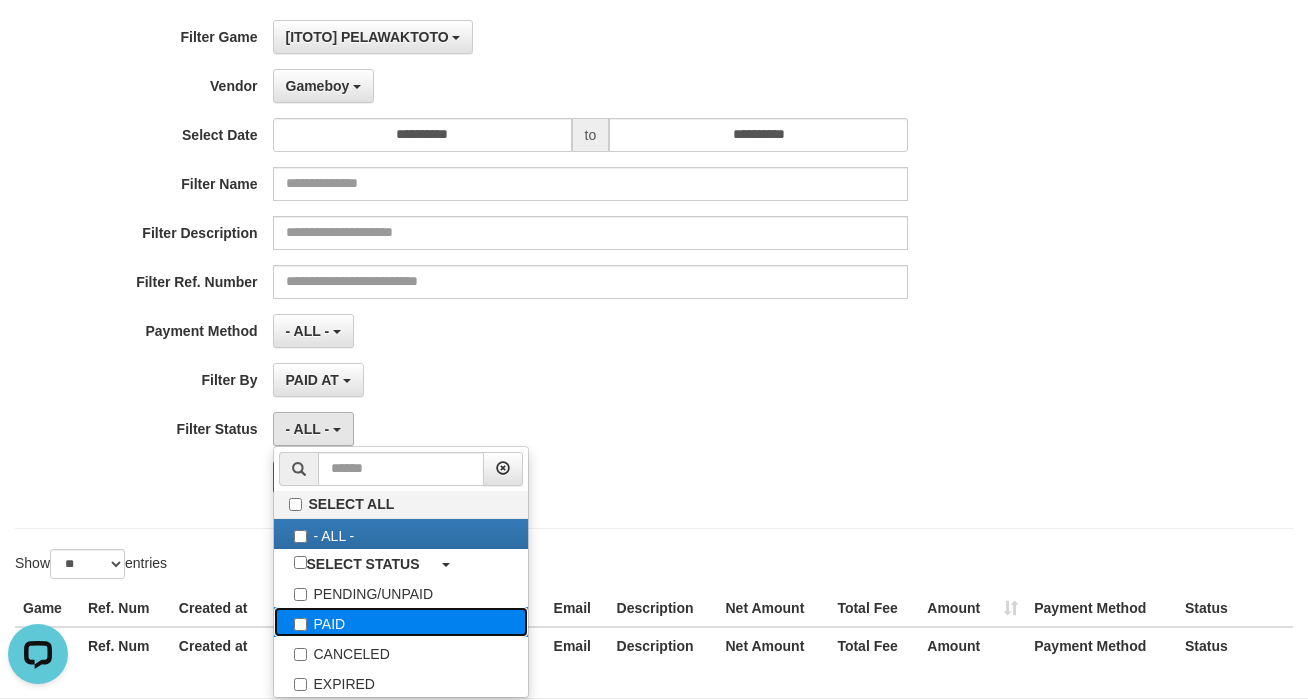 click on "PAID" at bounding box center (401, 622) 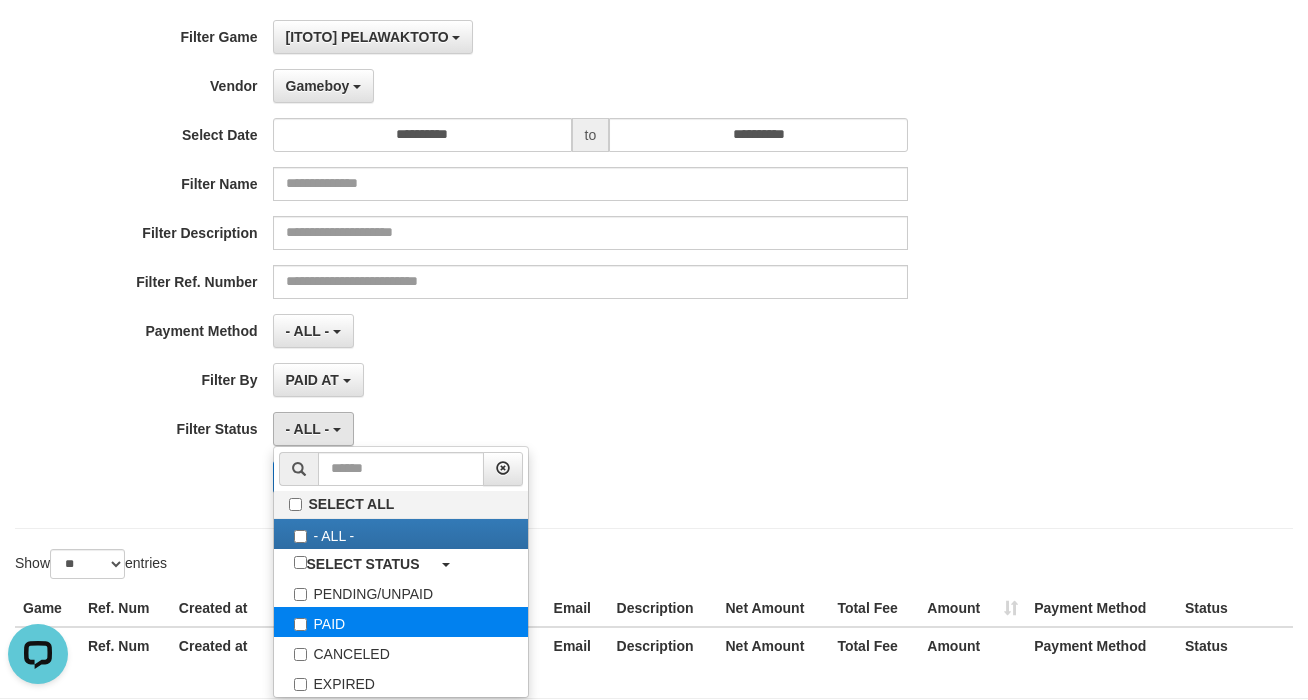 select on "*" 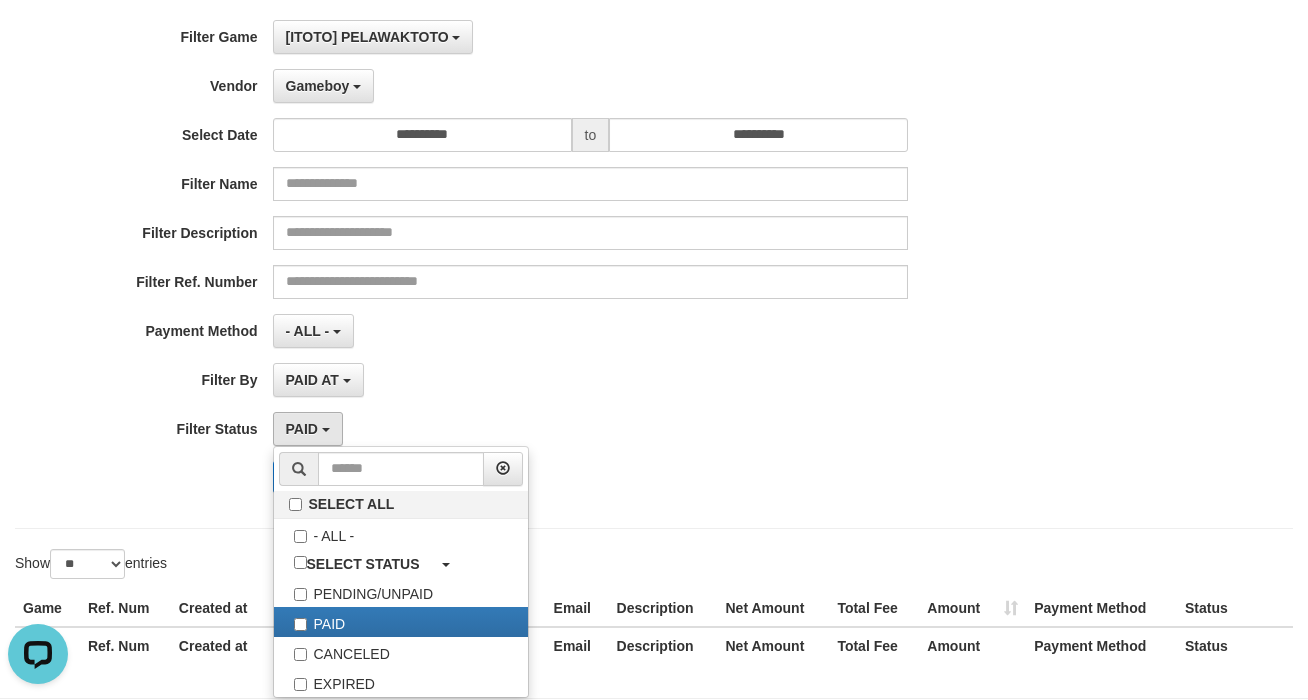 click on "PAID AT
PAID AT
CREATED AT" at bounding box center [591, 380] 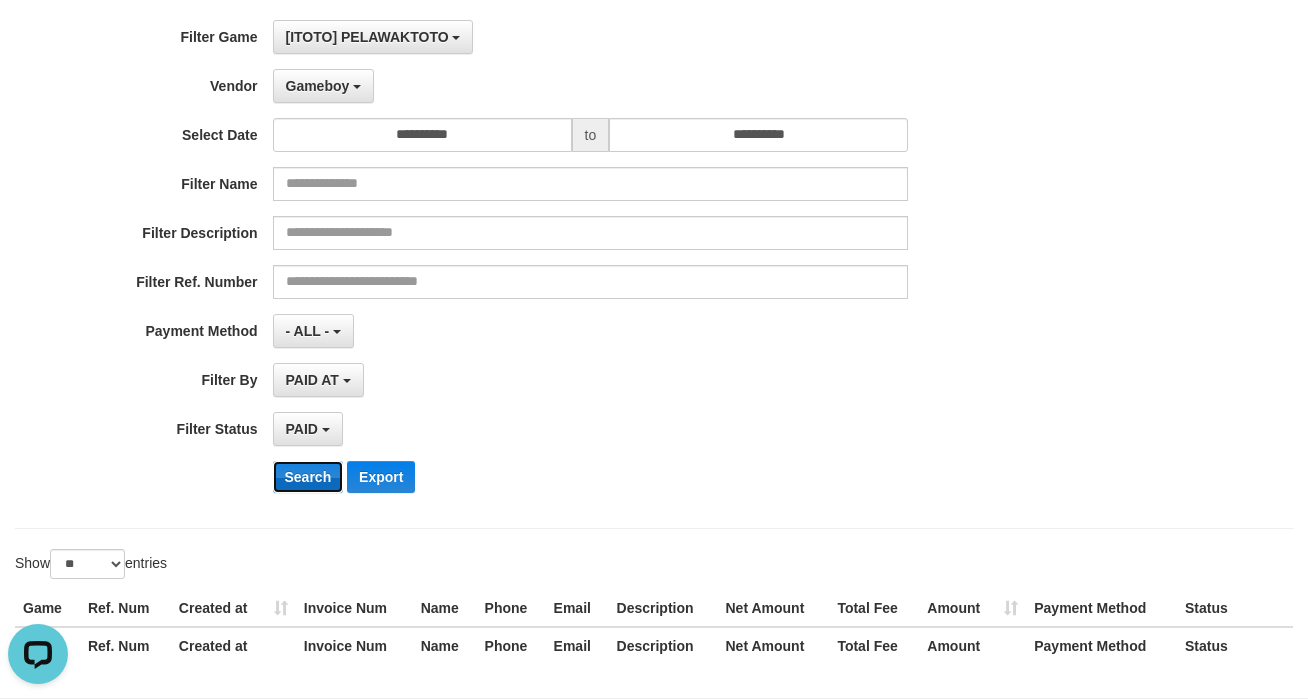click on "Search" at bounding box center (308, 477) 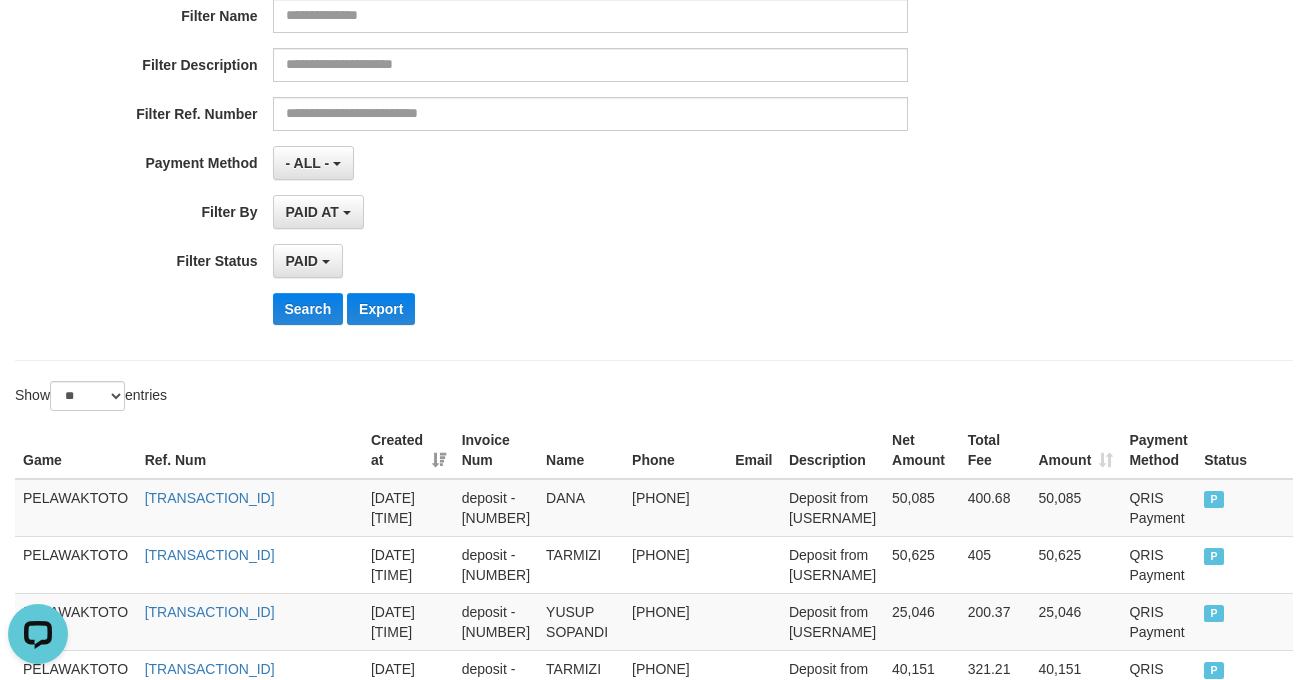 scroll, scrollTop: 0, scrollLeft: 0, axis: both 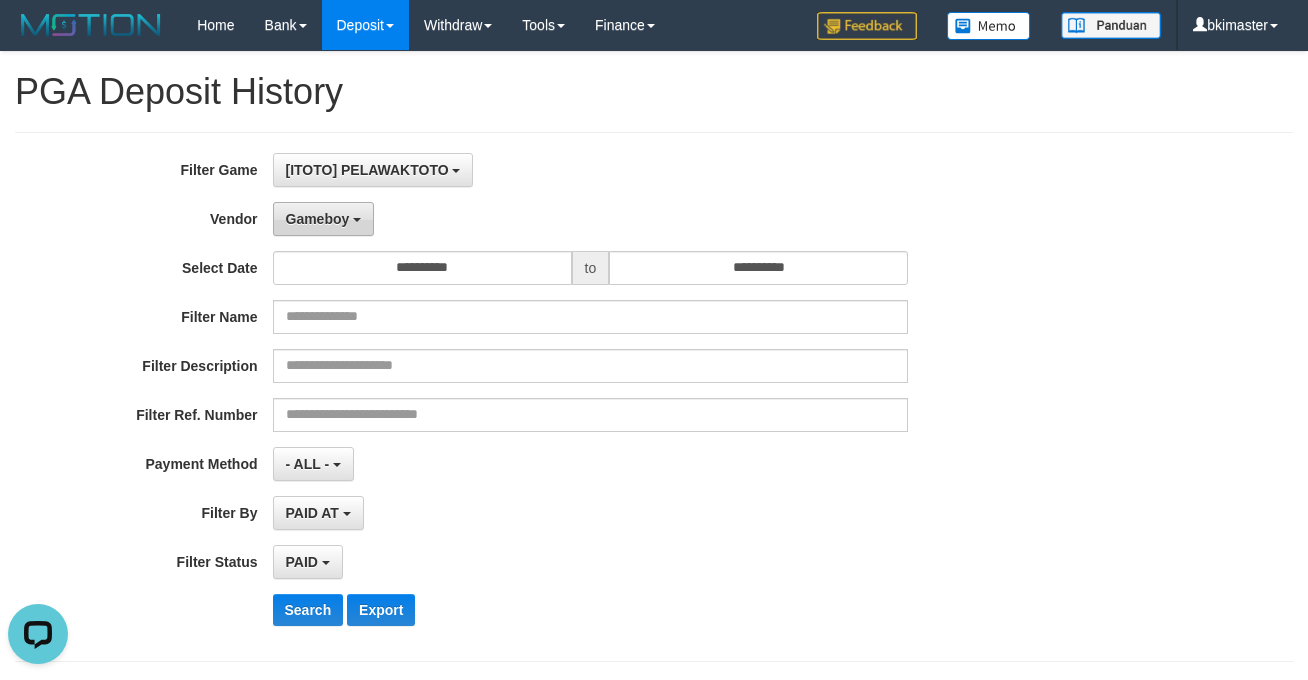 drag, startPoint x: 316, startPoint y: 234, endPoint x: 328, endPoint y: 242, distance: 14.422205 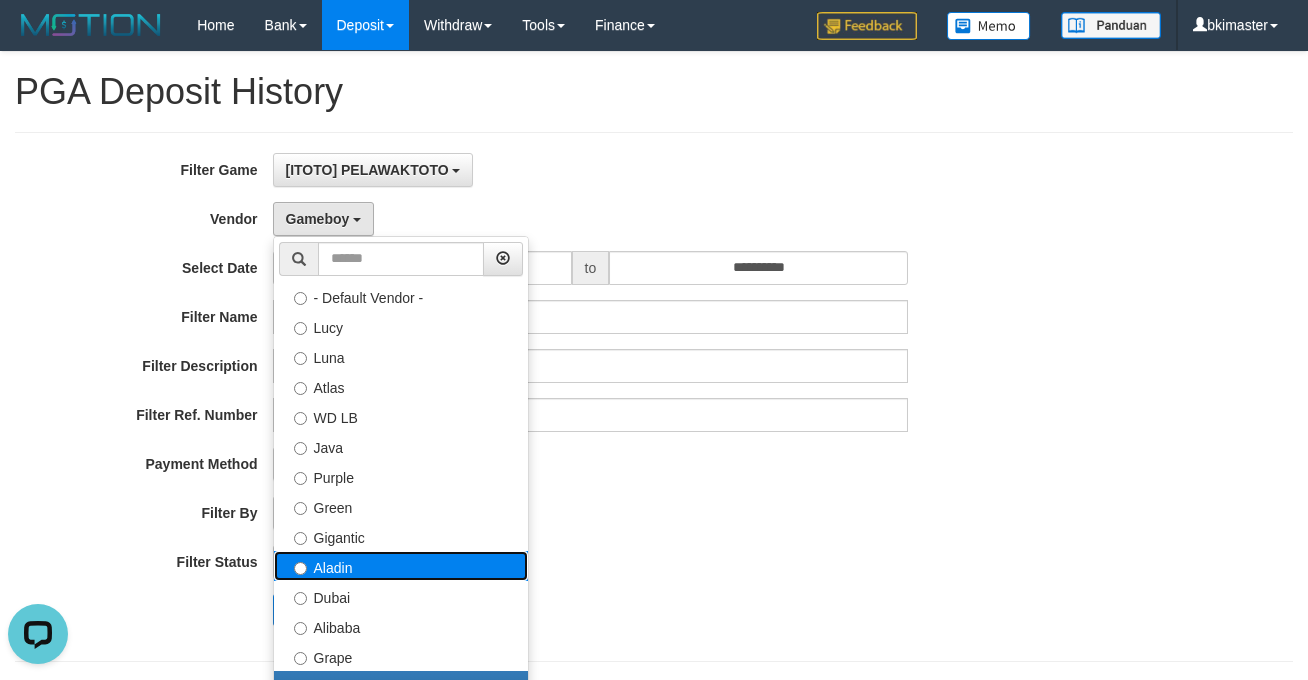 click on "Aladin" at bounding box center [401, 566] 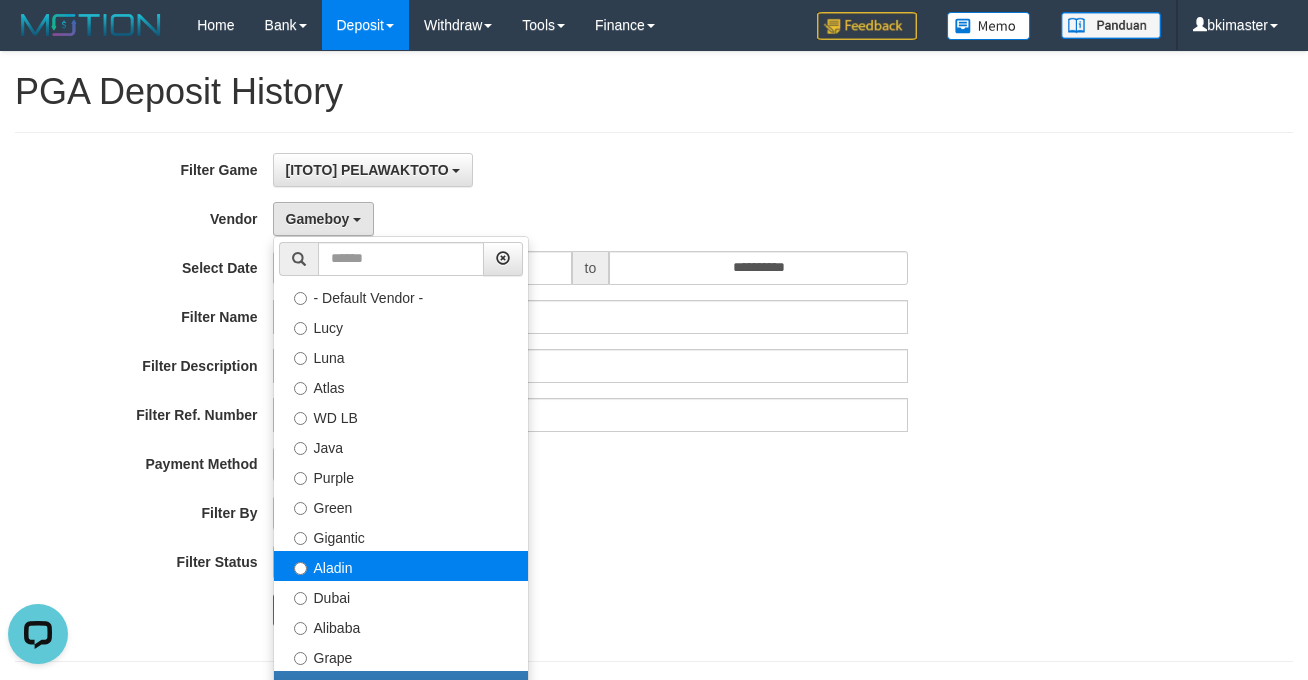 select on "**********" 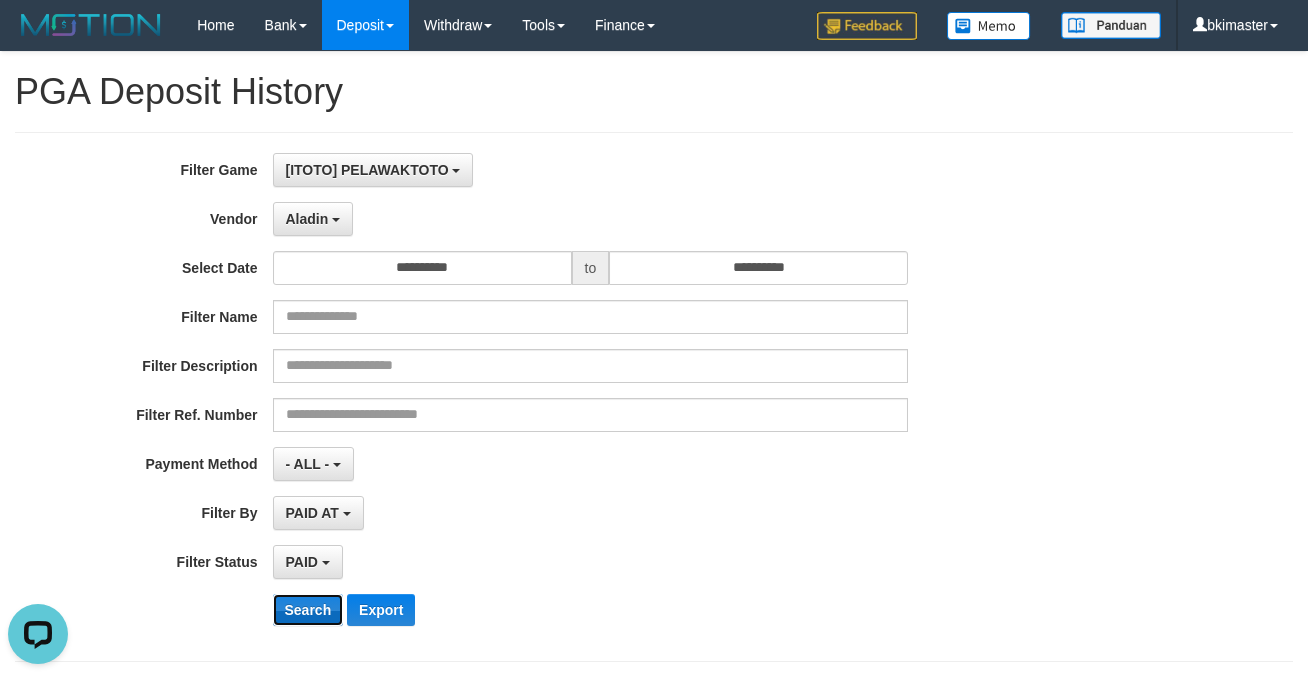 click on "Search" at bounding box center [308, 610] 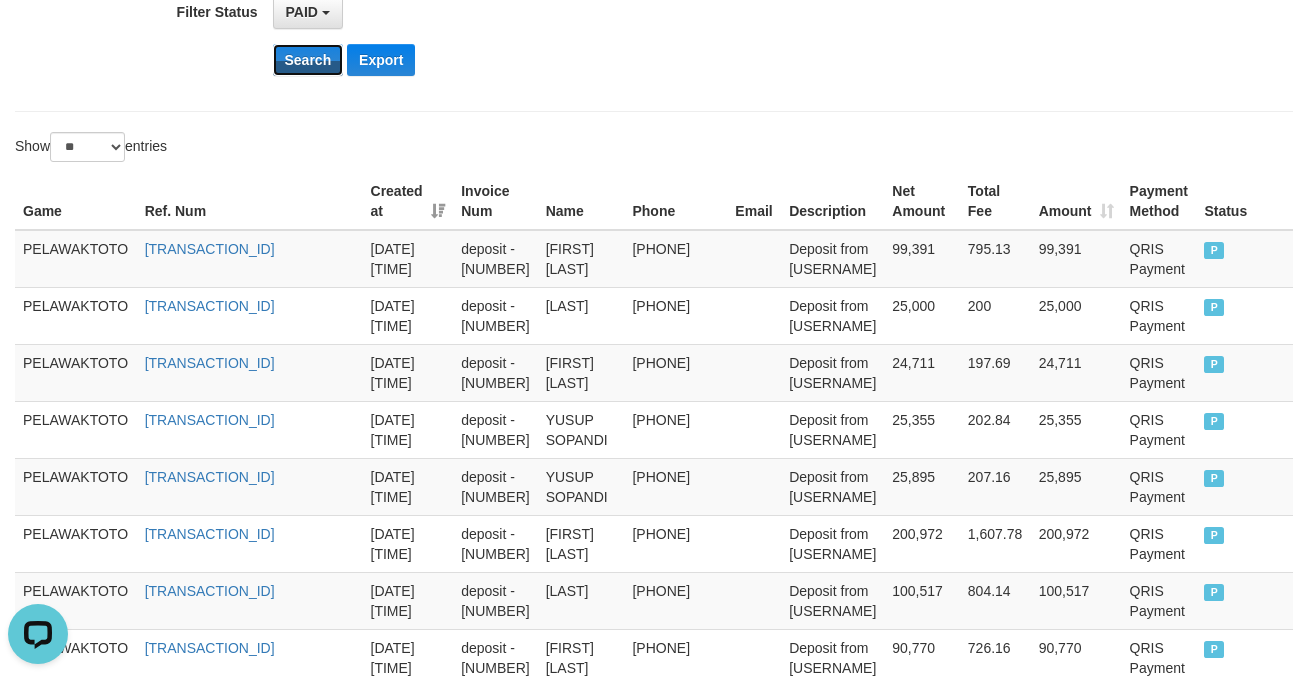 scroll, scrollTop: 894, scrollLeft: 0, axis: vertical 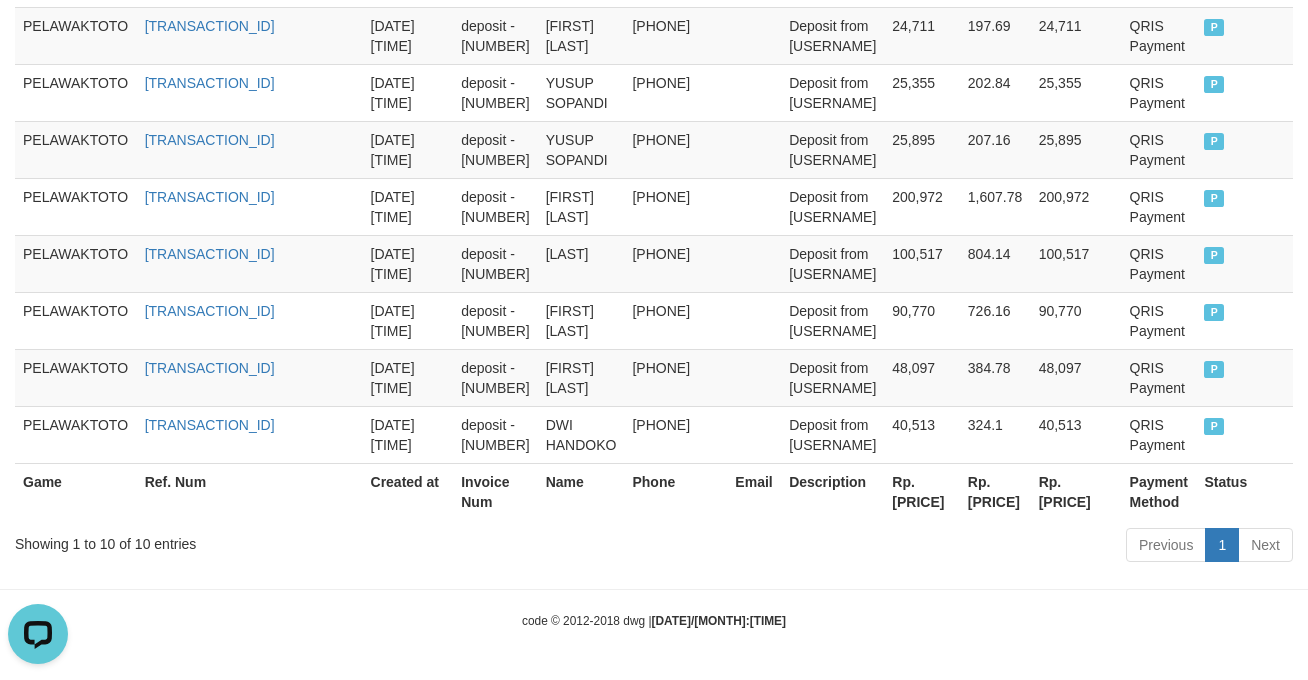 click on "Showing 1 to 10 of 10 entries" at bounding box center (272, 540) 